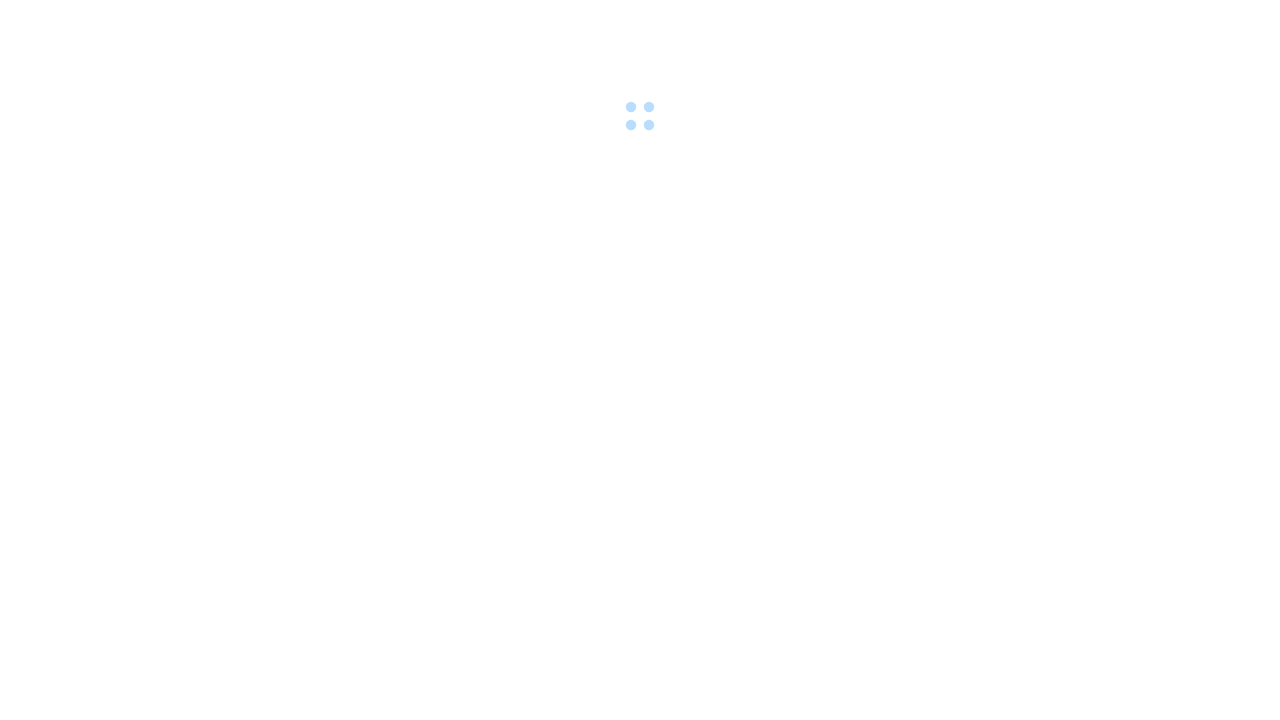 scroll, scrollTop: 0, scrollLeft: 0, axis: both 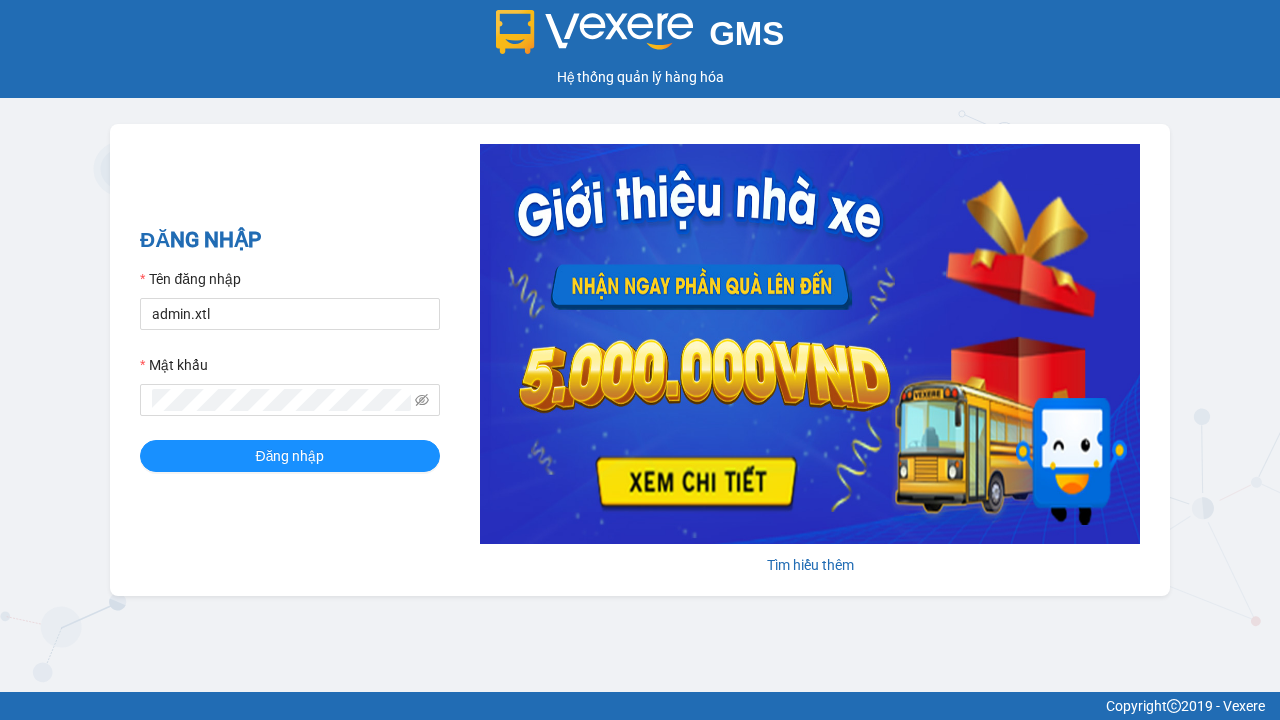 type on "admin.xtl" 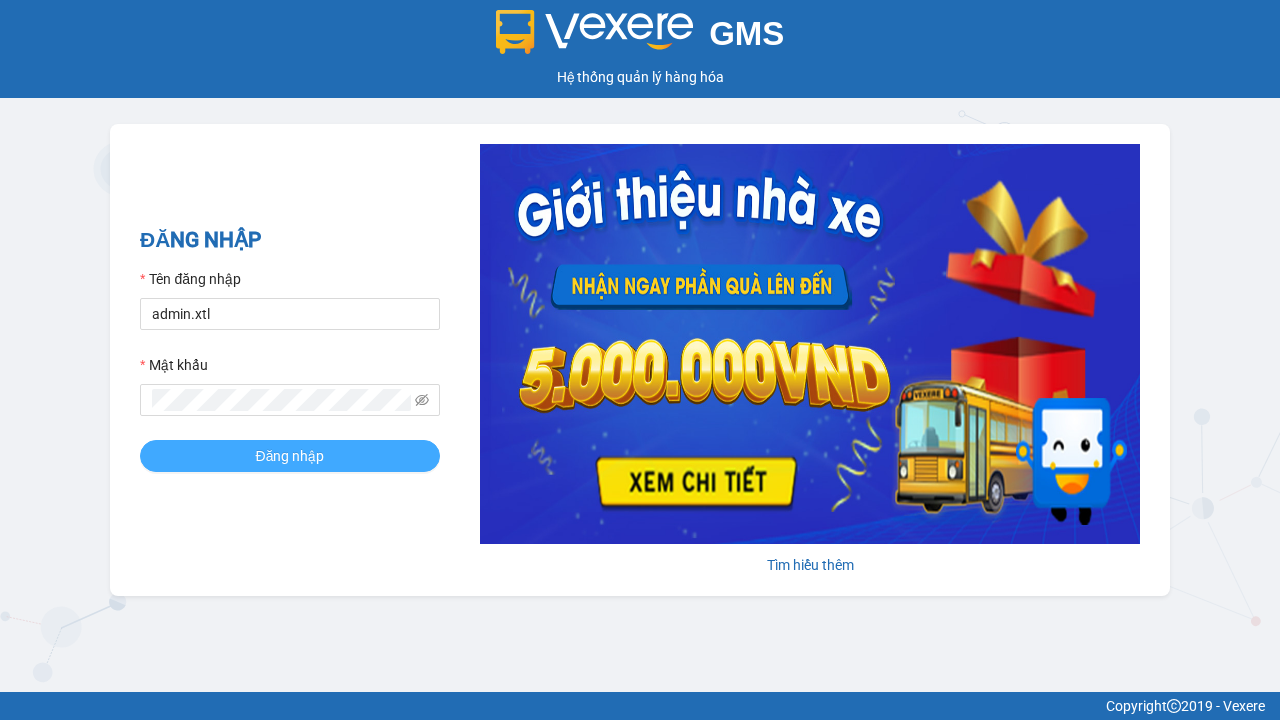 click on "Đăng nhập" at bounding box center (290, 456) 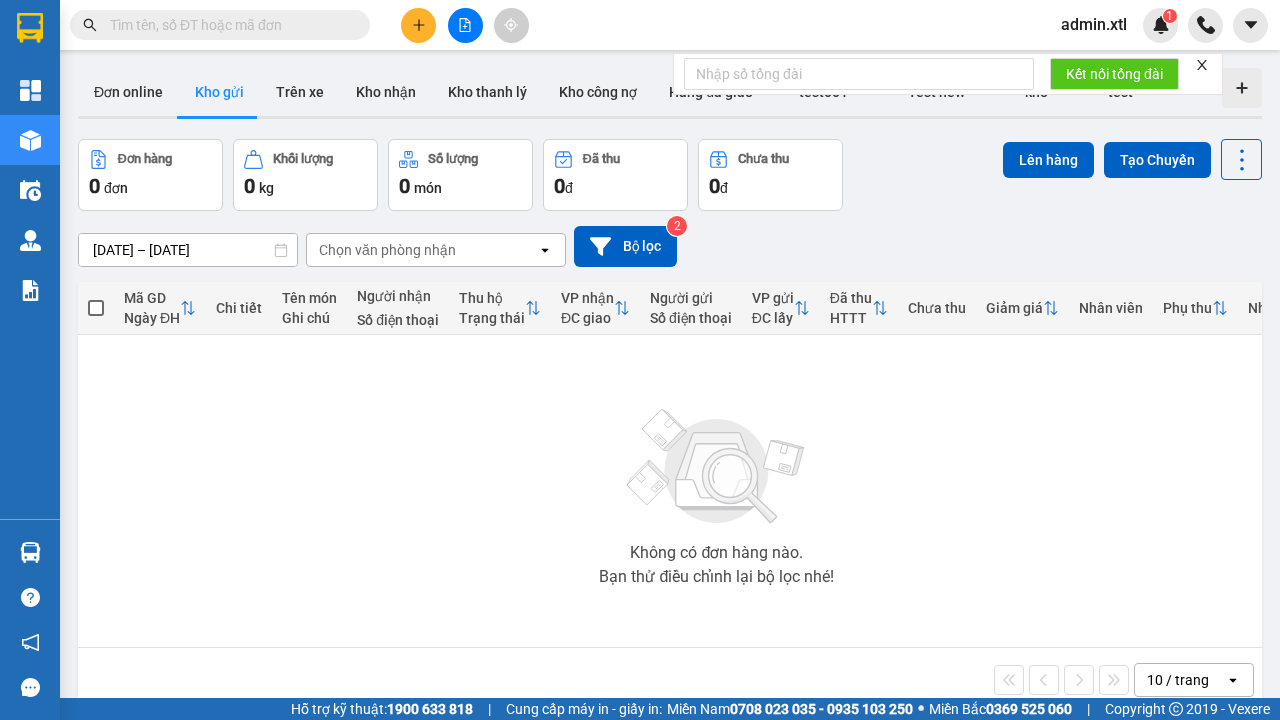 click 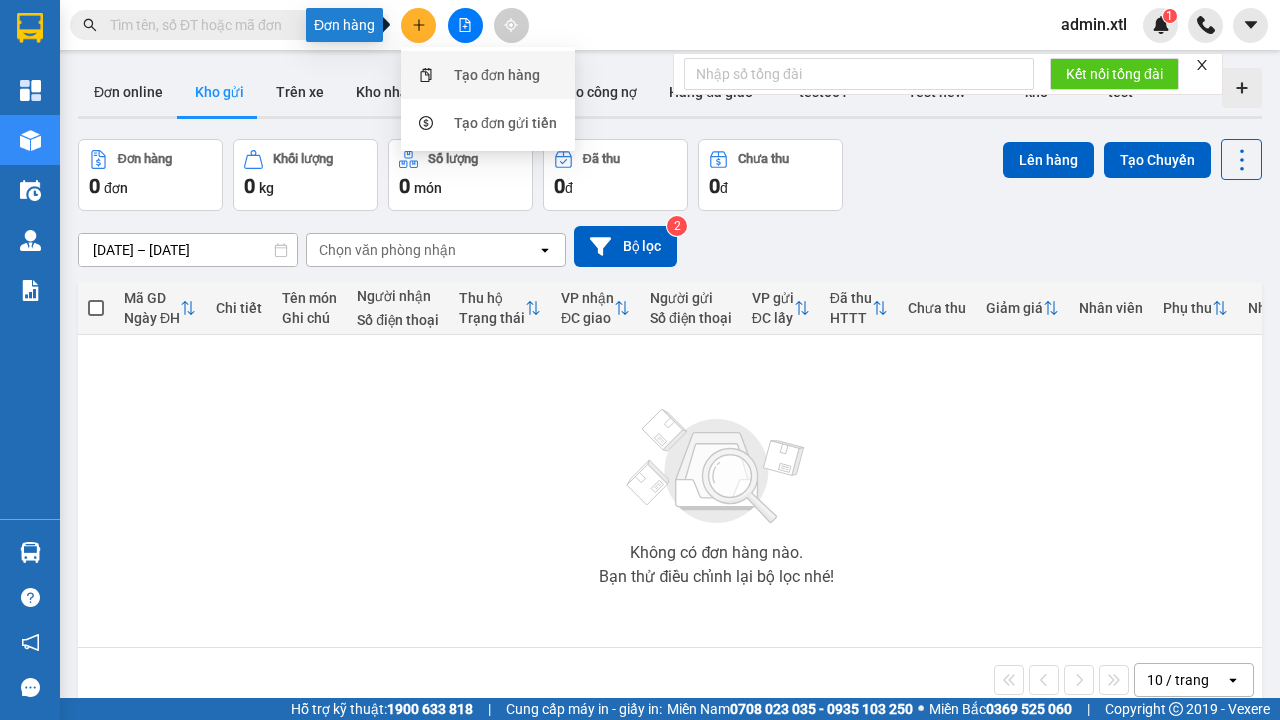click on "Tạo đơn hàng" at bounding box center [497, 75] 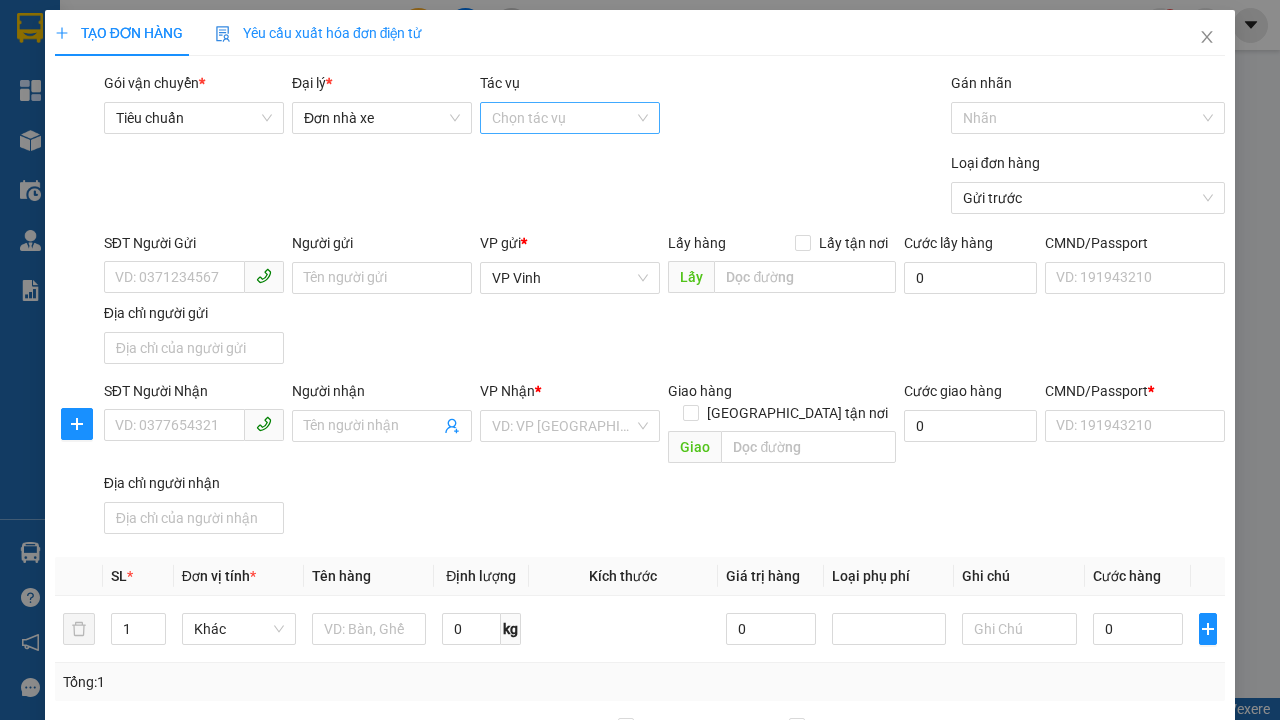 click on "Tác vụ" at bounding box center (563, 118) 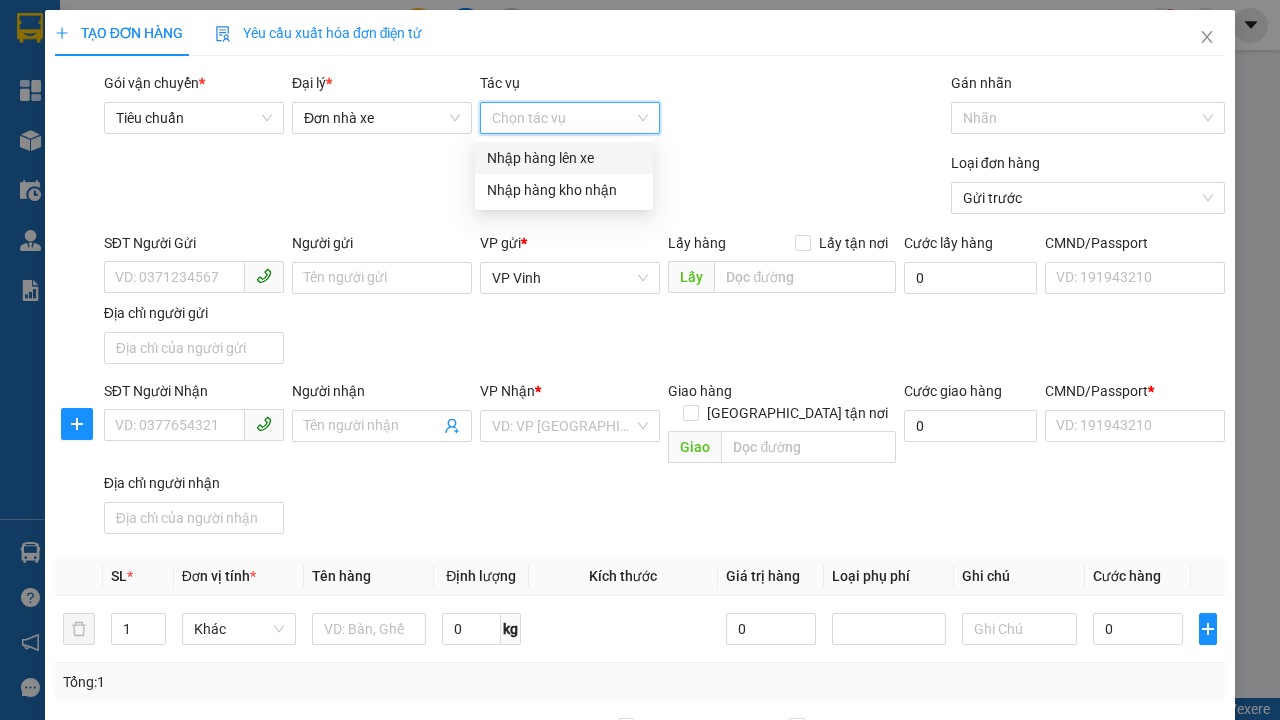 click on "Nhập hàng lên xe" at bounding box center (564, 158) 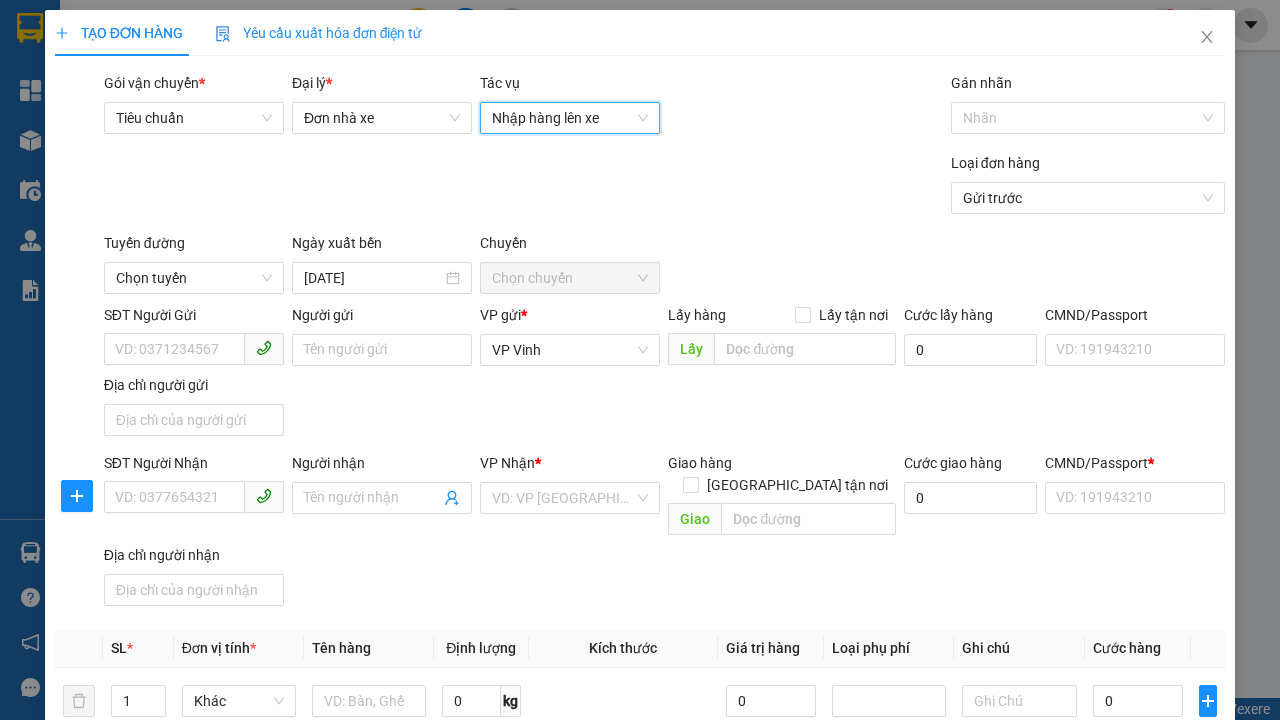 click on "Chọn tuyến" at bounding box center [194, 278] 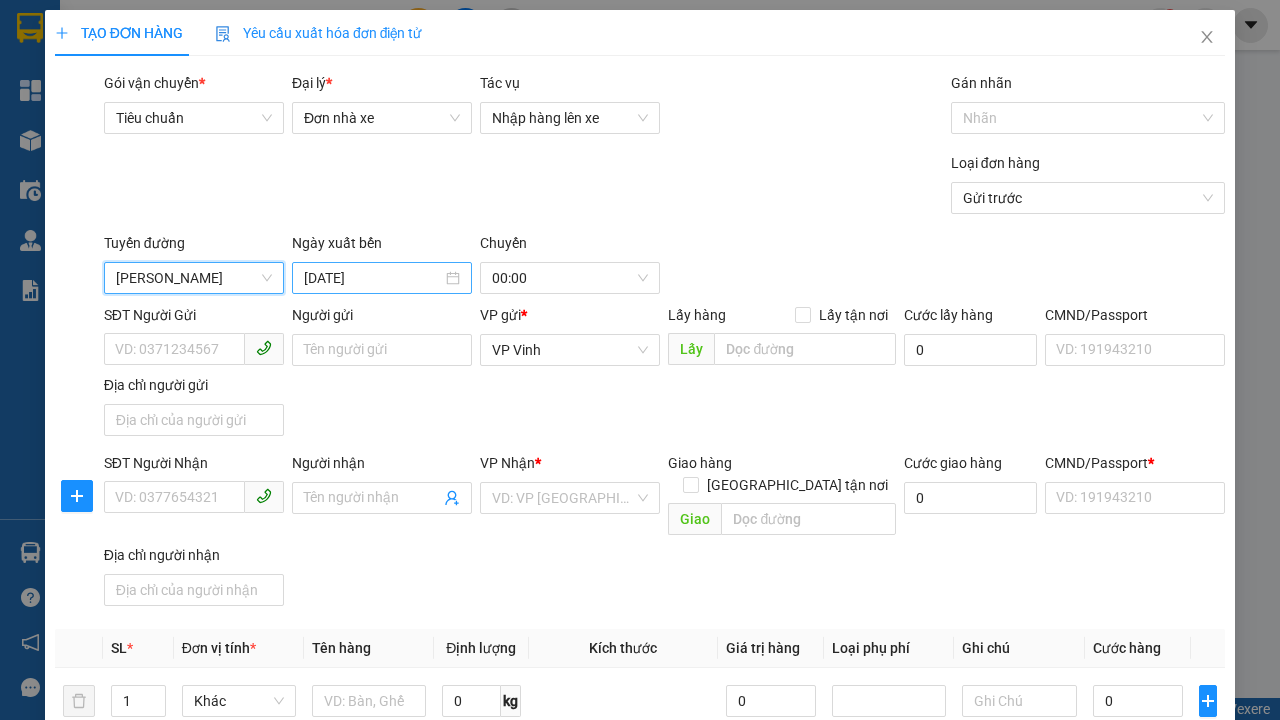 click on "[DATE]" at bounding box center [373, 278] 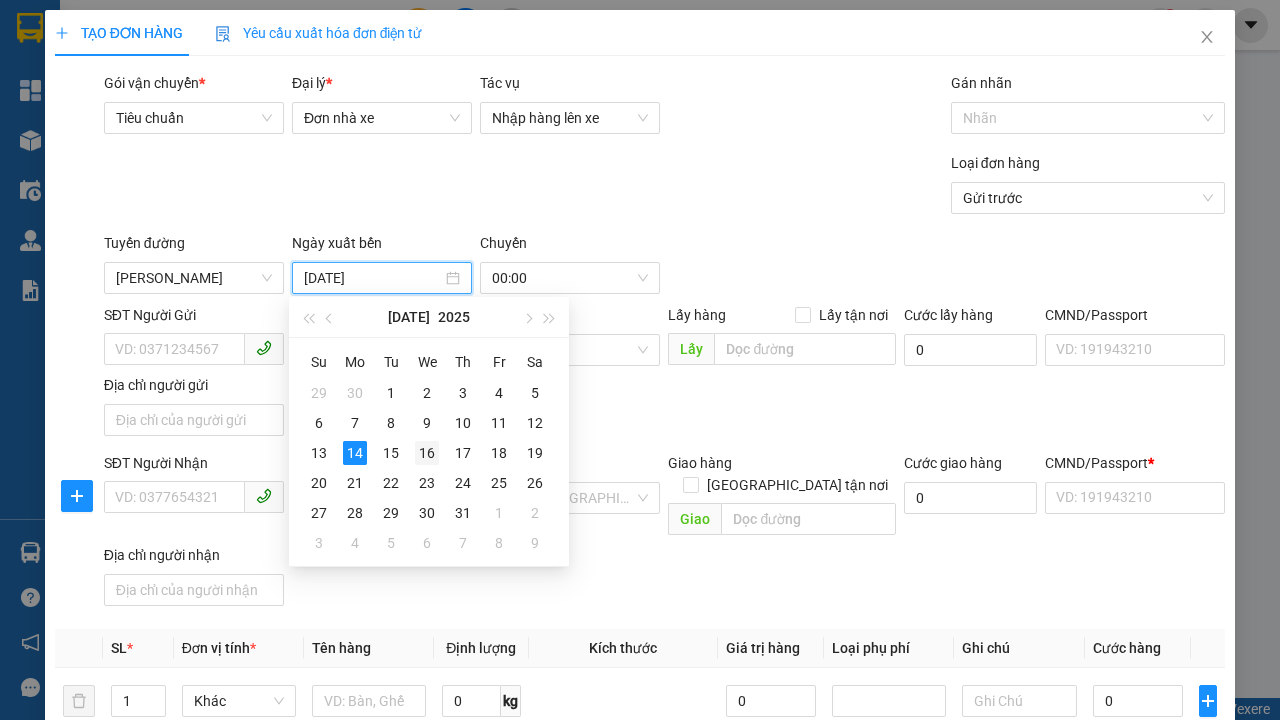 click on "16" at bounding box center (427, 453) 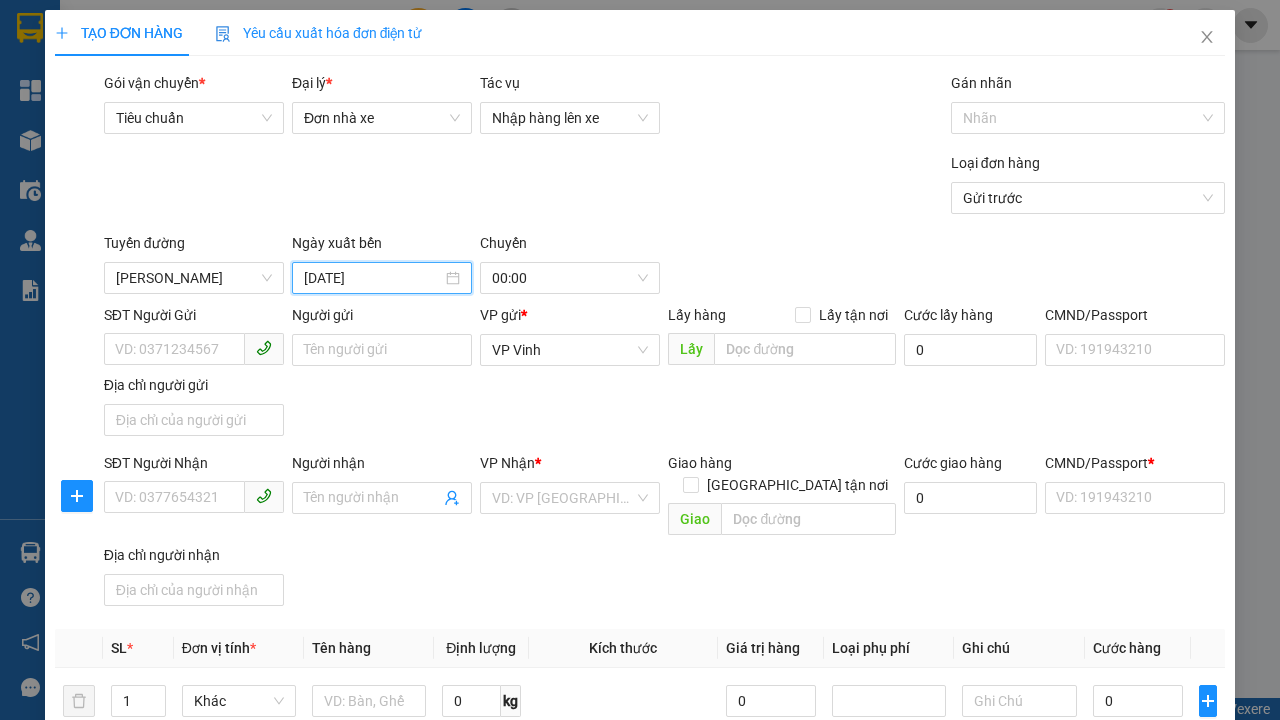 type on "[DATE]" 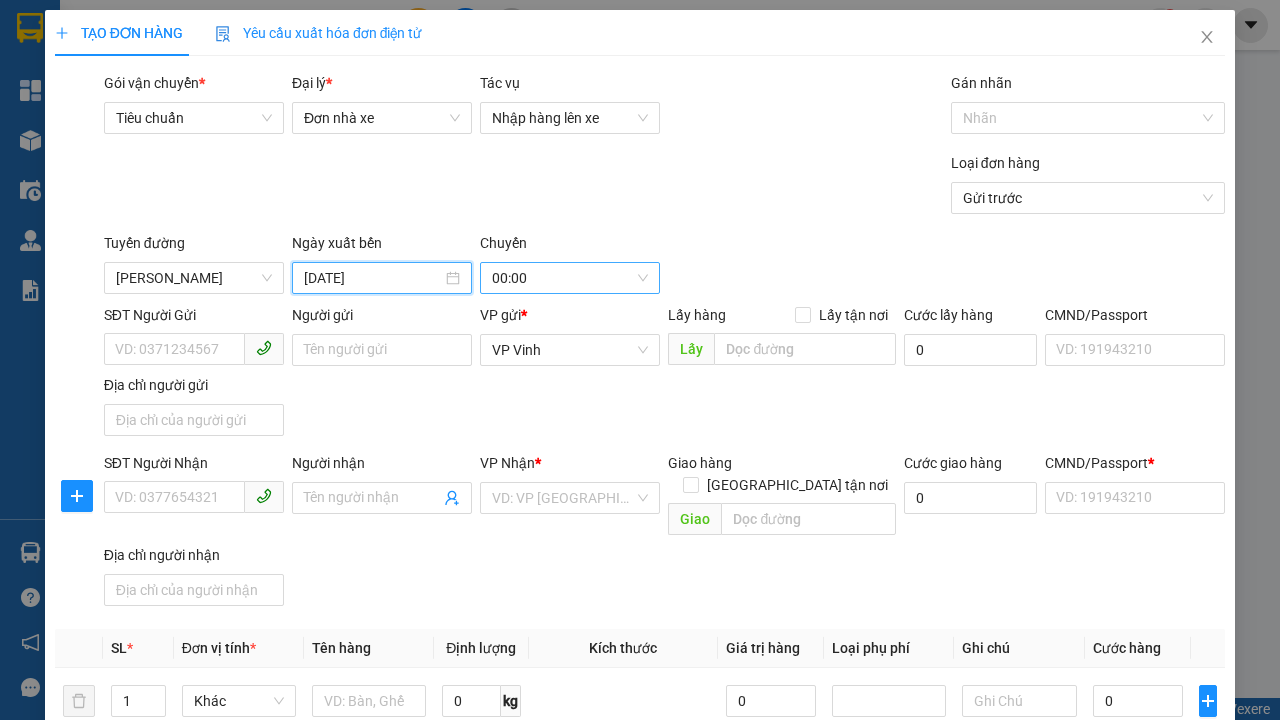 click on "00:00" at bounding box center (570, 278) 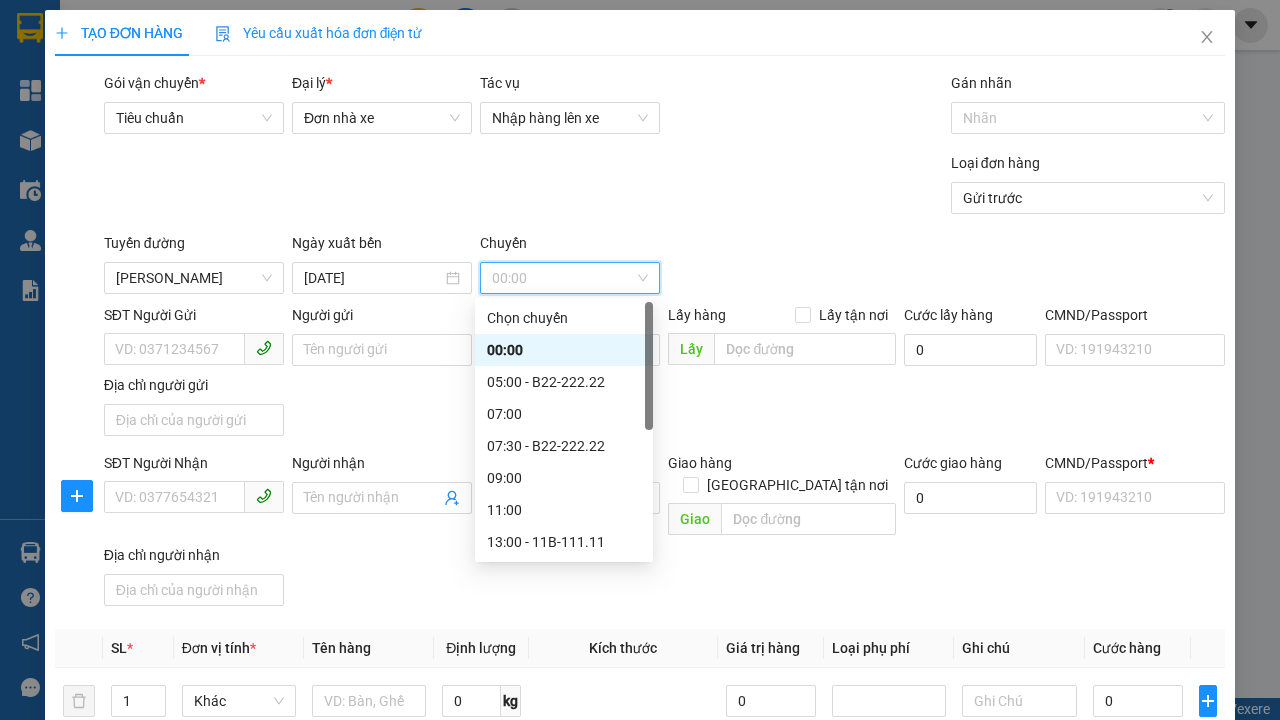 click on "05:00     - B22-222.22" at bounding box center (564, 382) 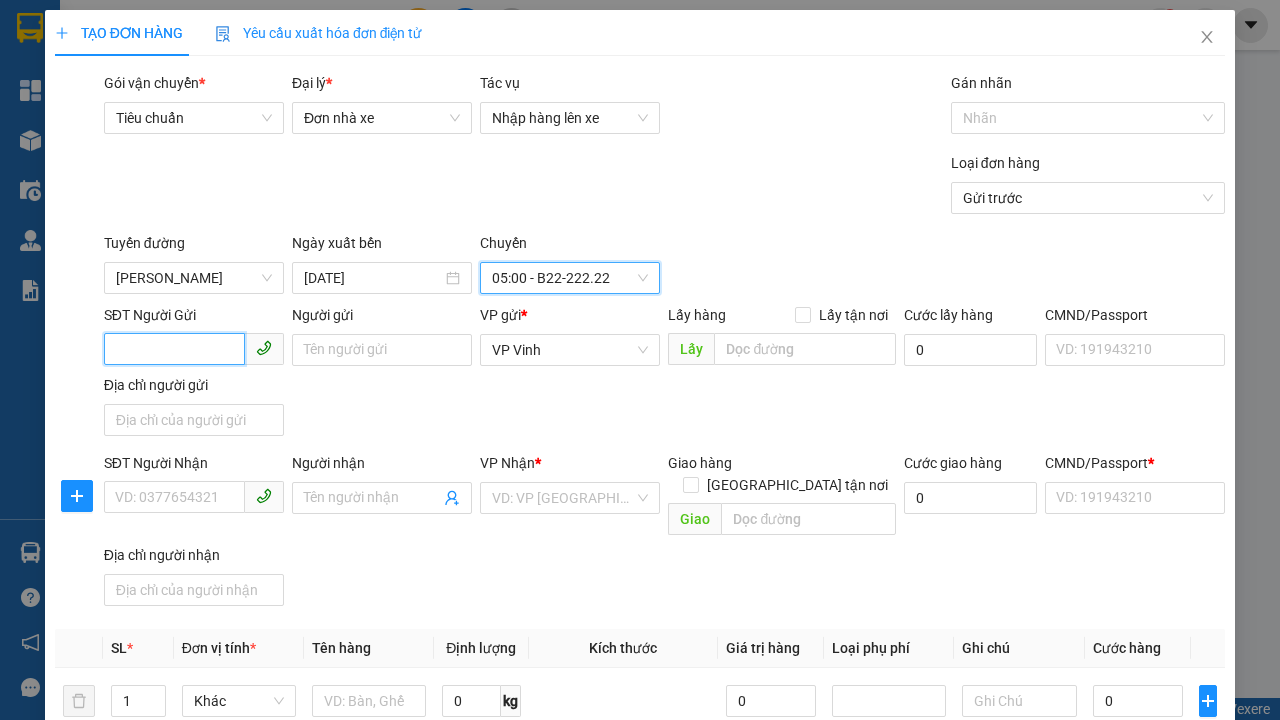 click on "SĐT Người Gửi" at bounding box center (174, 349) 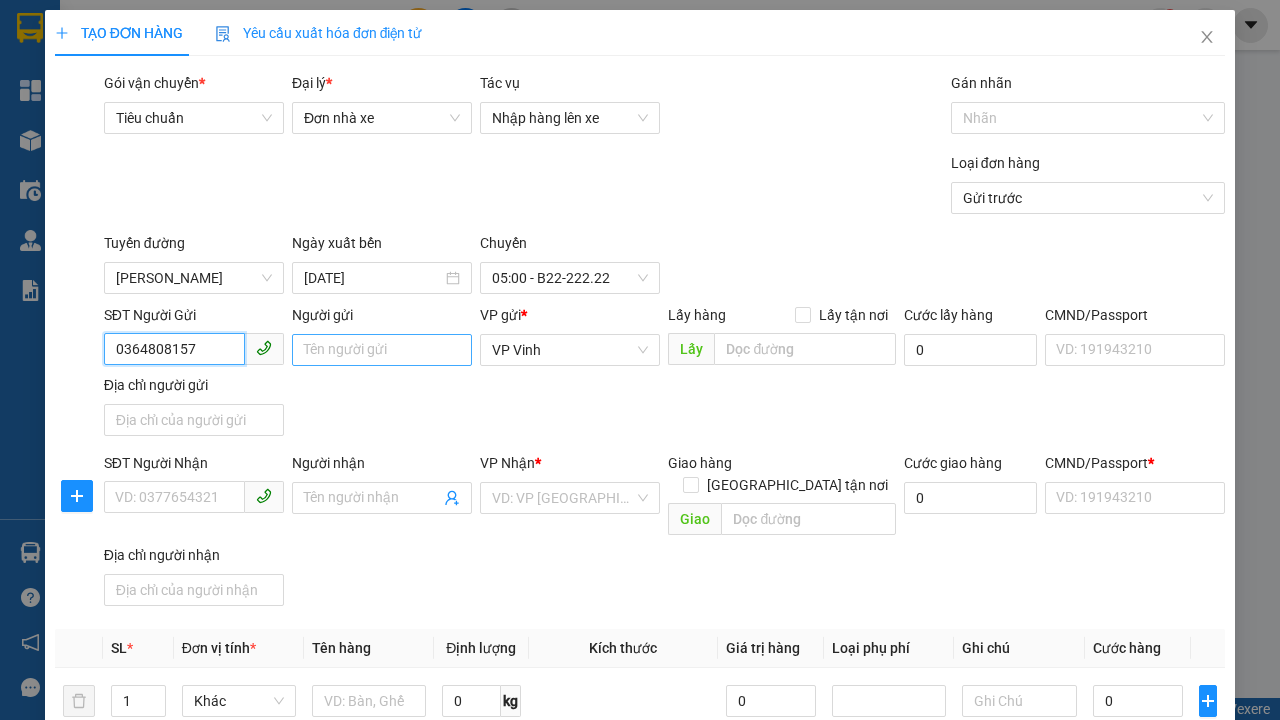 type on "0364808157" 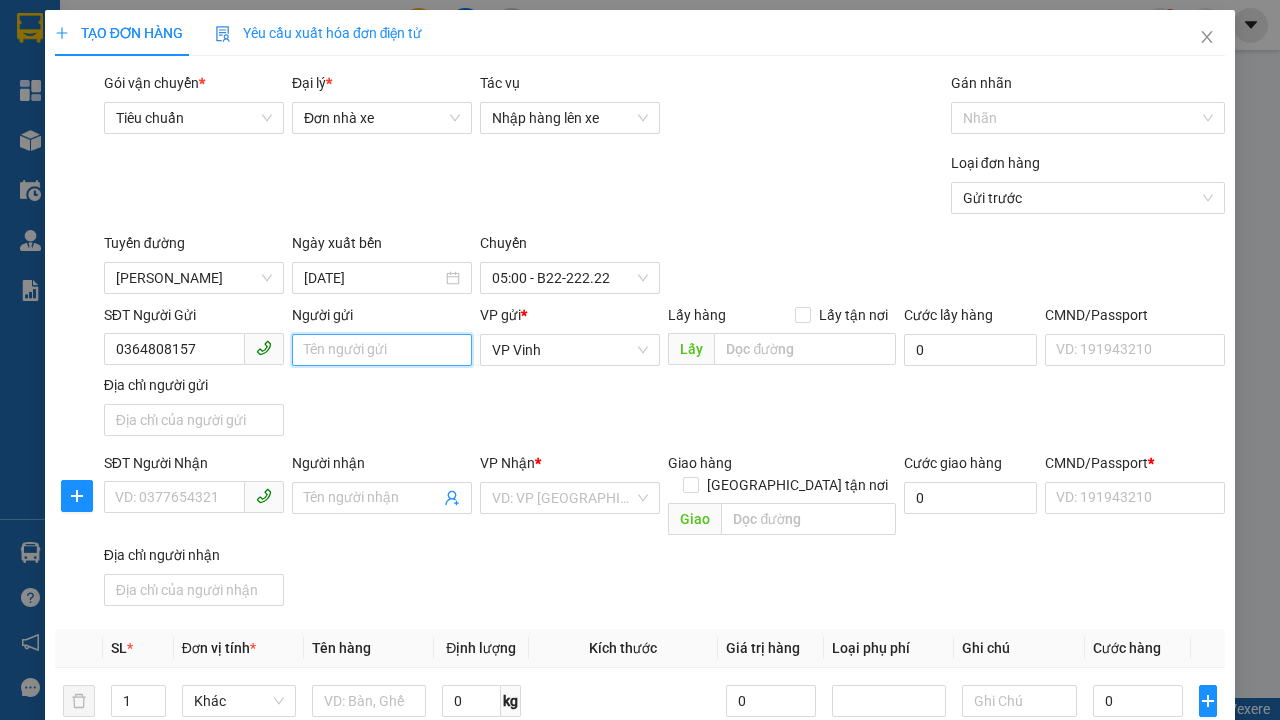 click on "Người gửi" at bounding box center (382, 350) 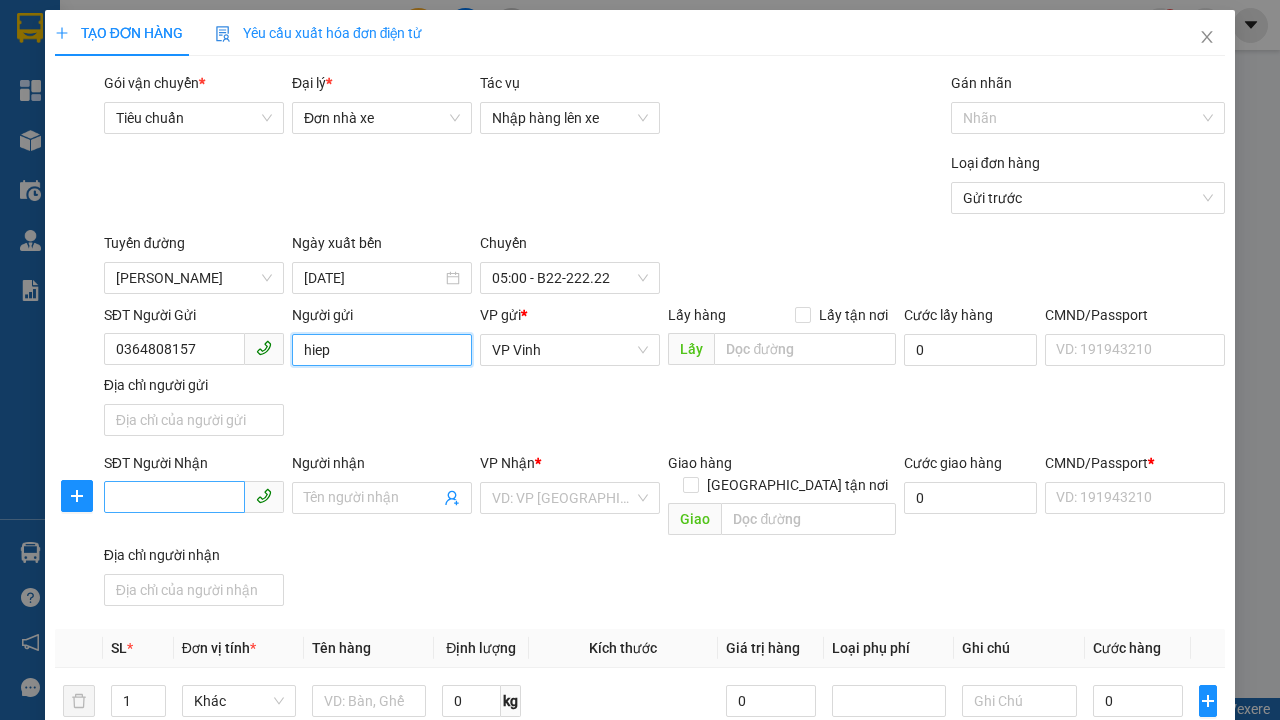 type on "hiep" 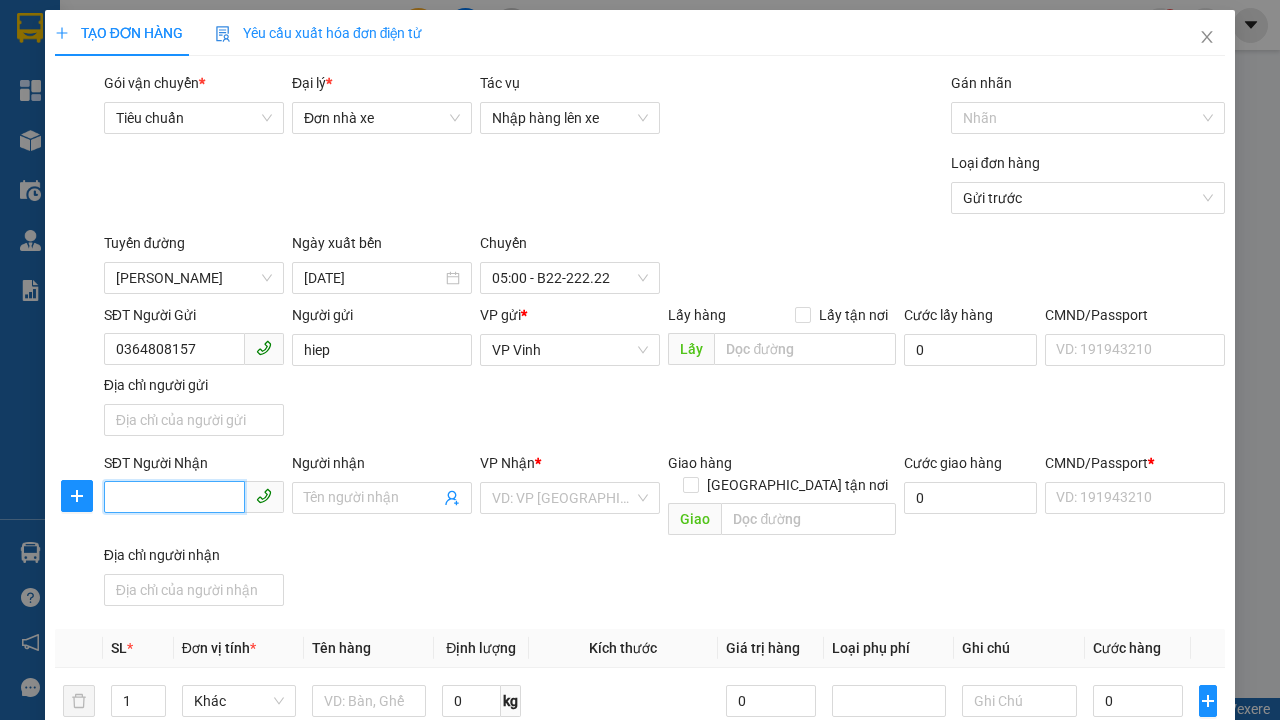click on "SĐT Người Nhận" at bounding box center (174, 497) 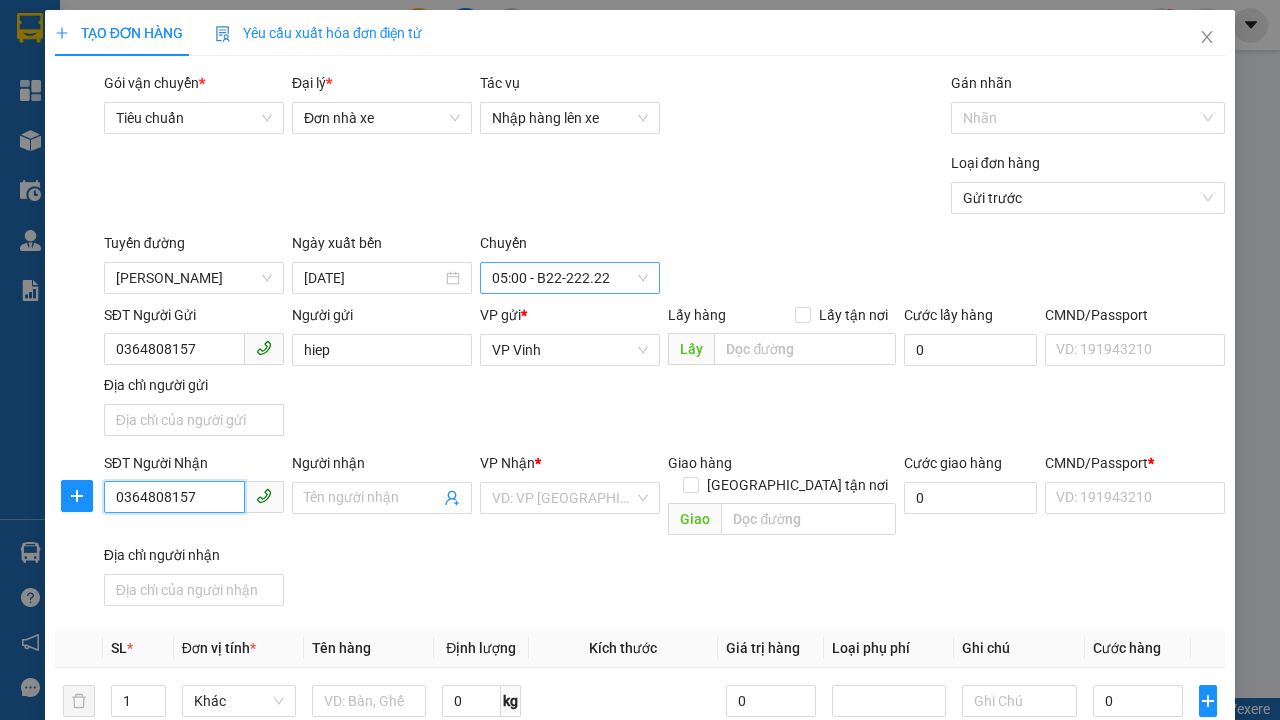 type on "0364808157" 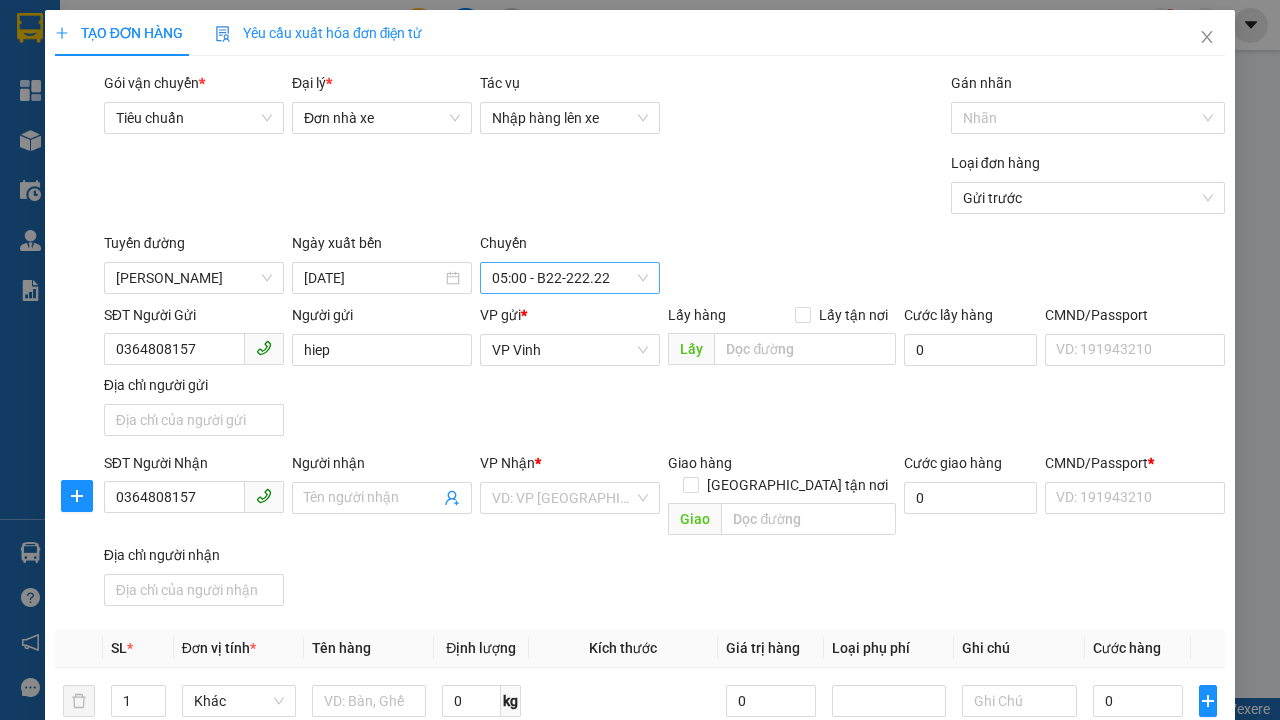 click on "Người nhận" at bounding box center (372, 498) 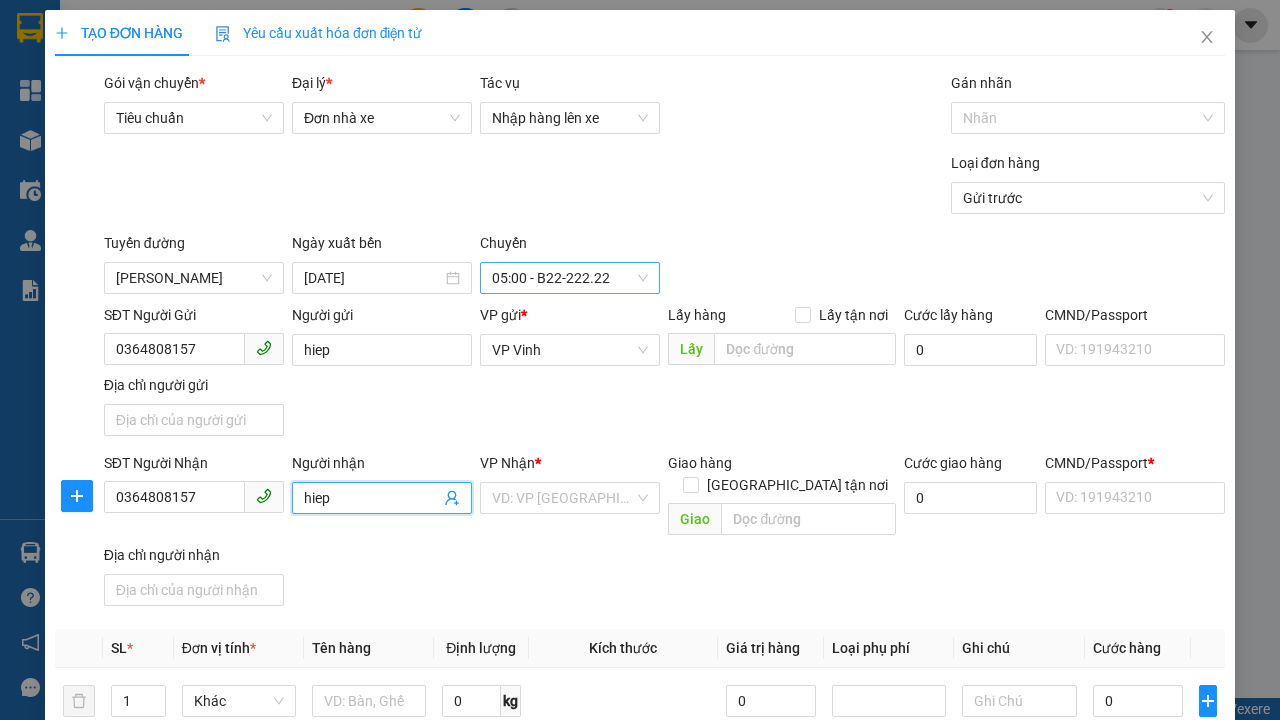 type on "hiep" 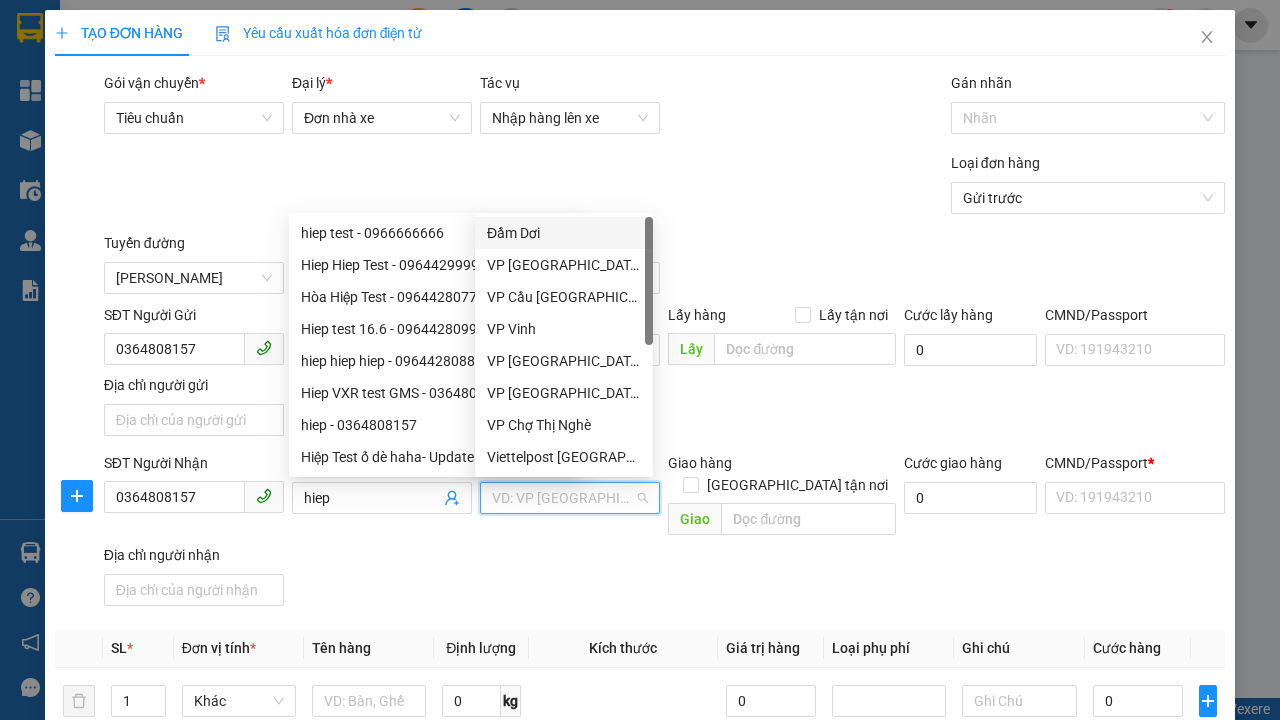 click on "VP Cầu [GEOGRAPHIC_DATA]" at bounding box center [564, 297] 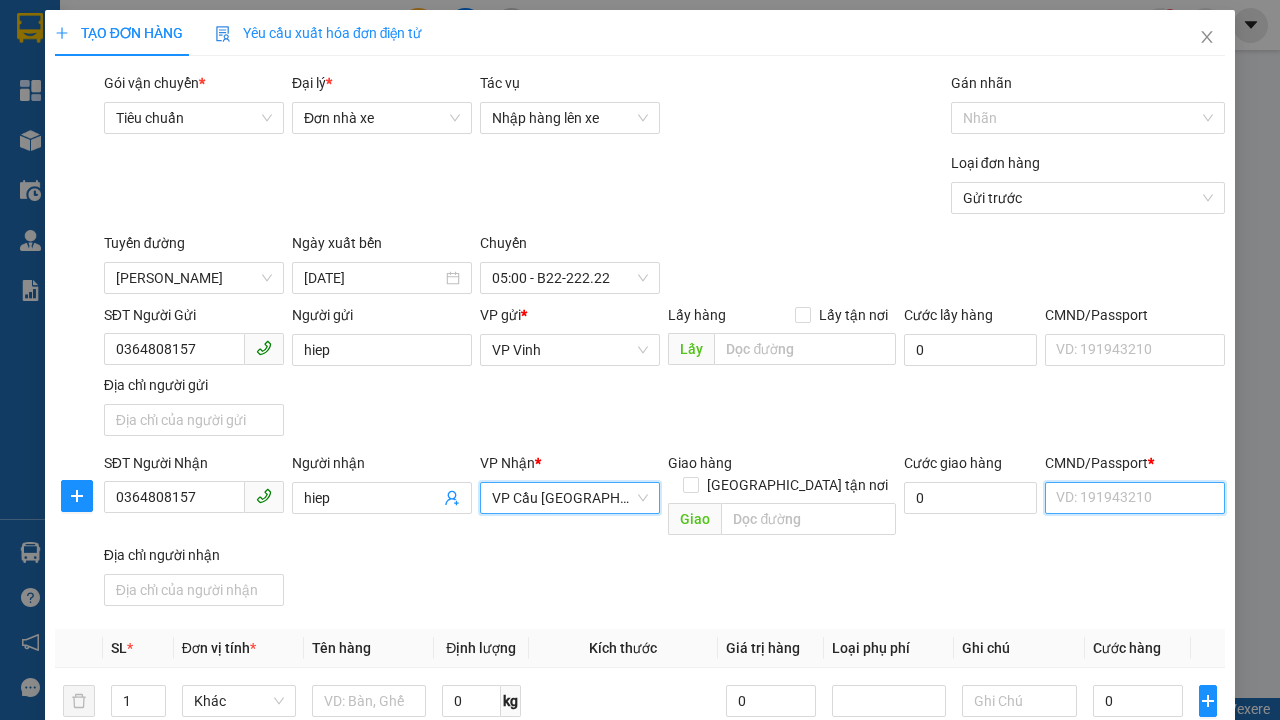 click on "CMND/Passport  *" at bounding box center [1135, 498] 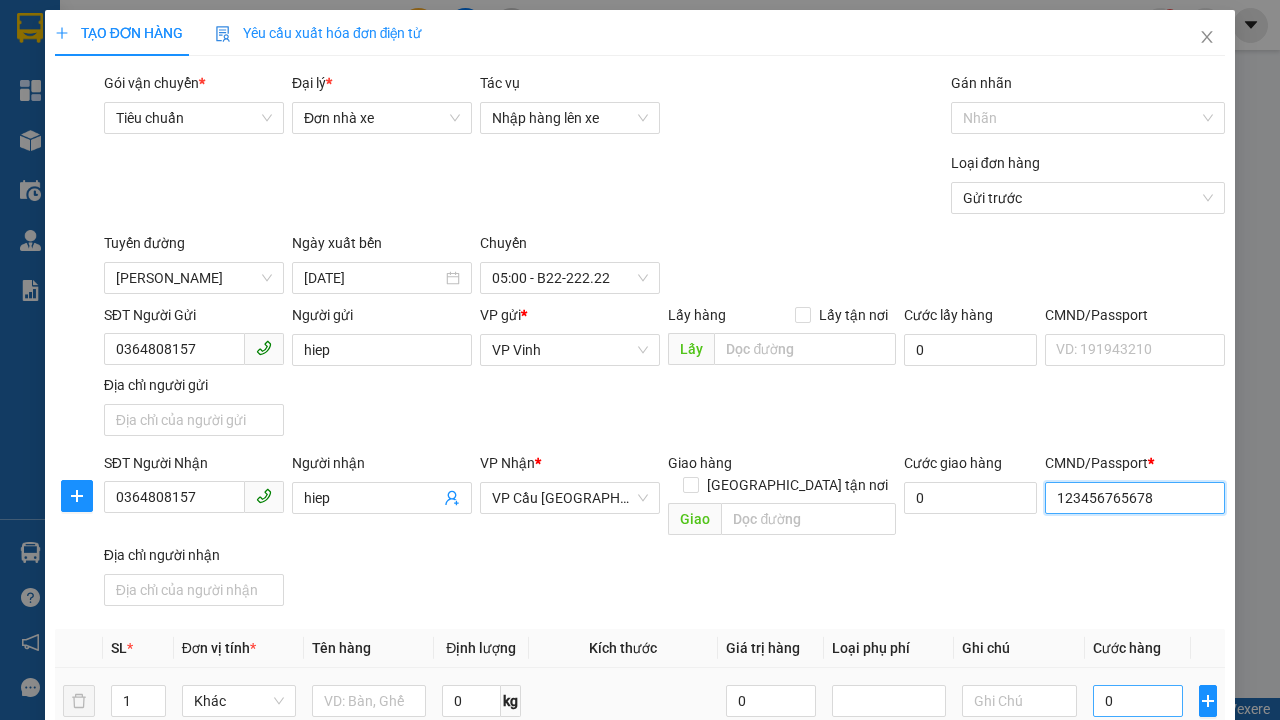 type on "123456765678" 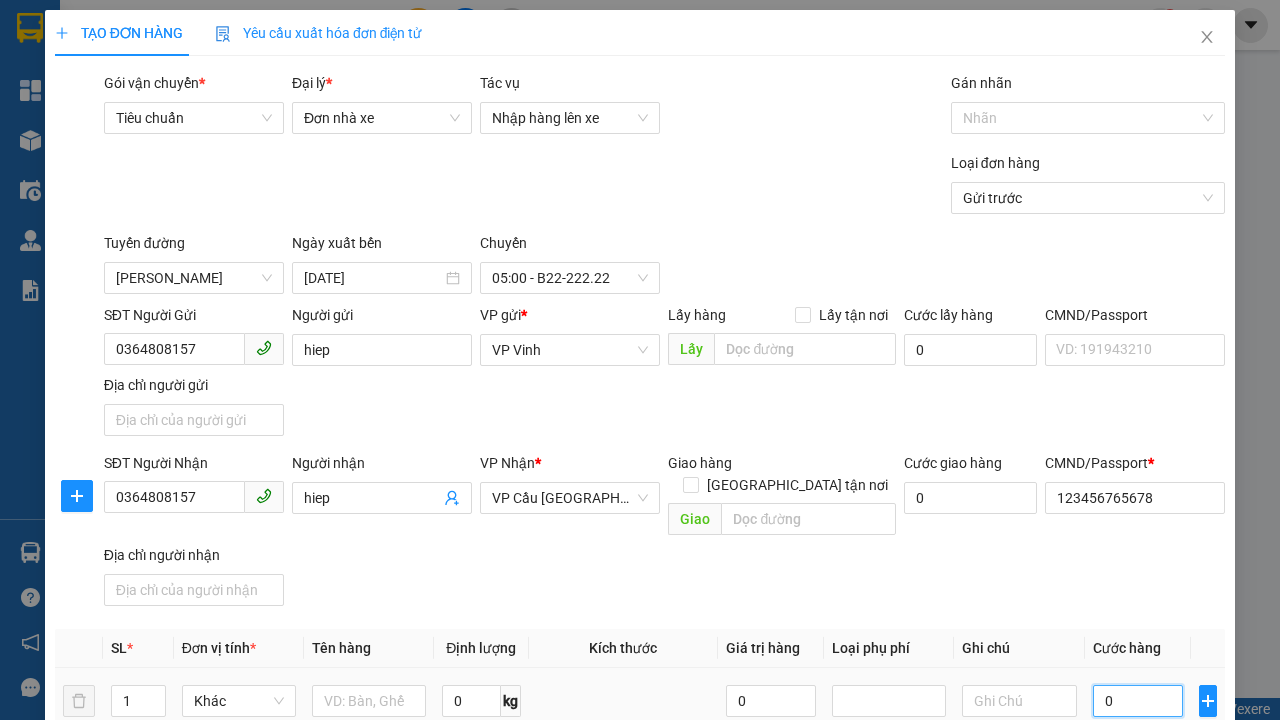 click on "0" at bounding box center [1138, 701] 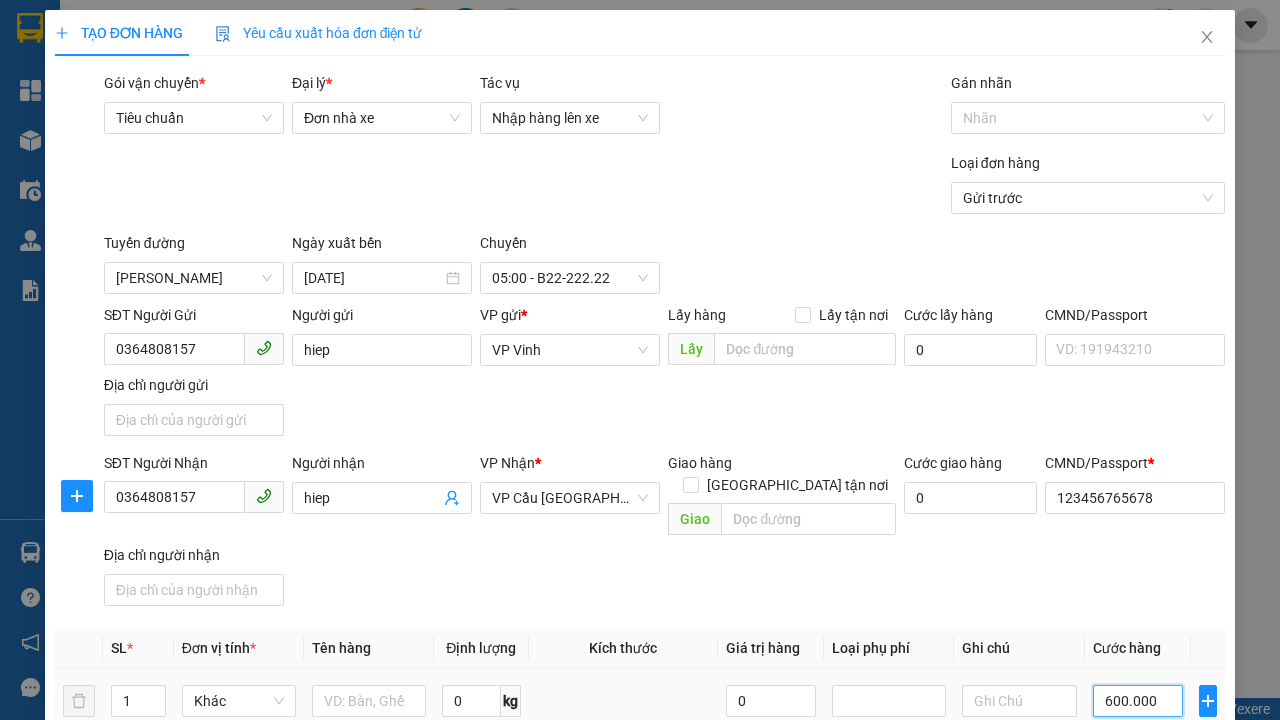 type on "600.000" 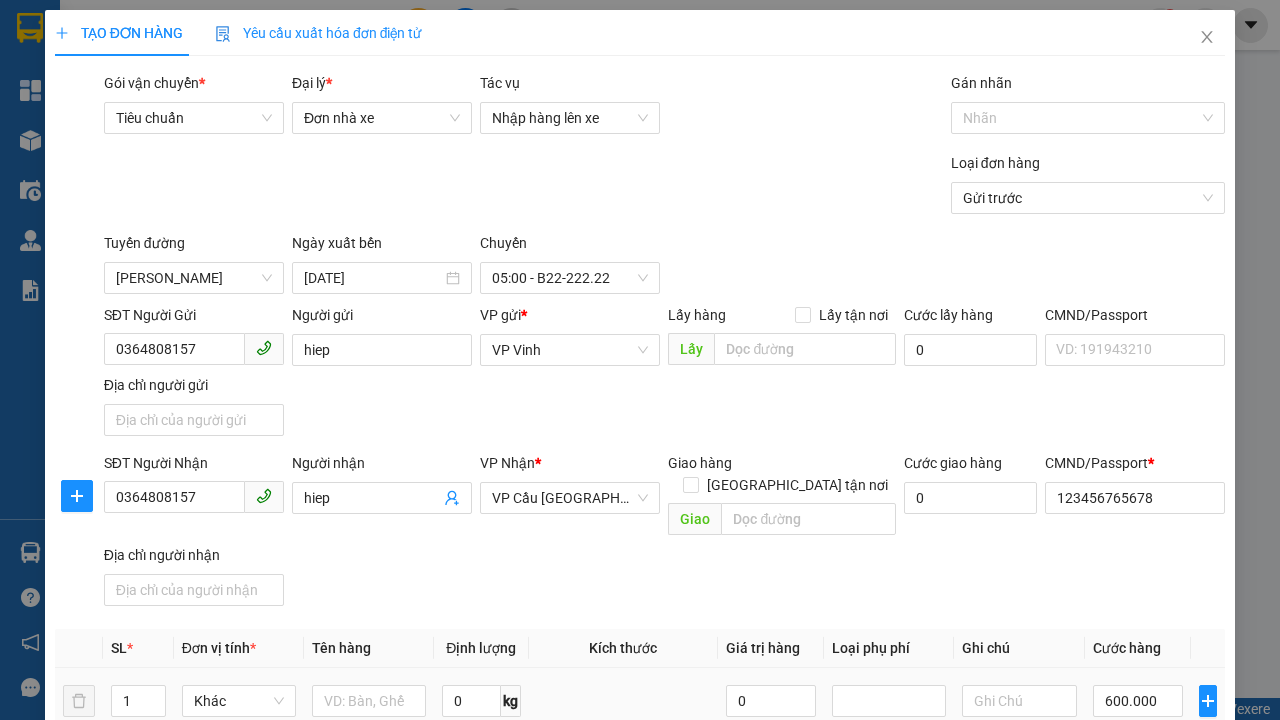 click on "[PERSON_NAME]" at bounding box center [1027, 1141] 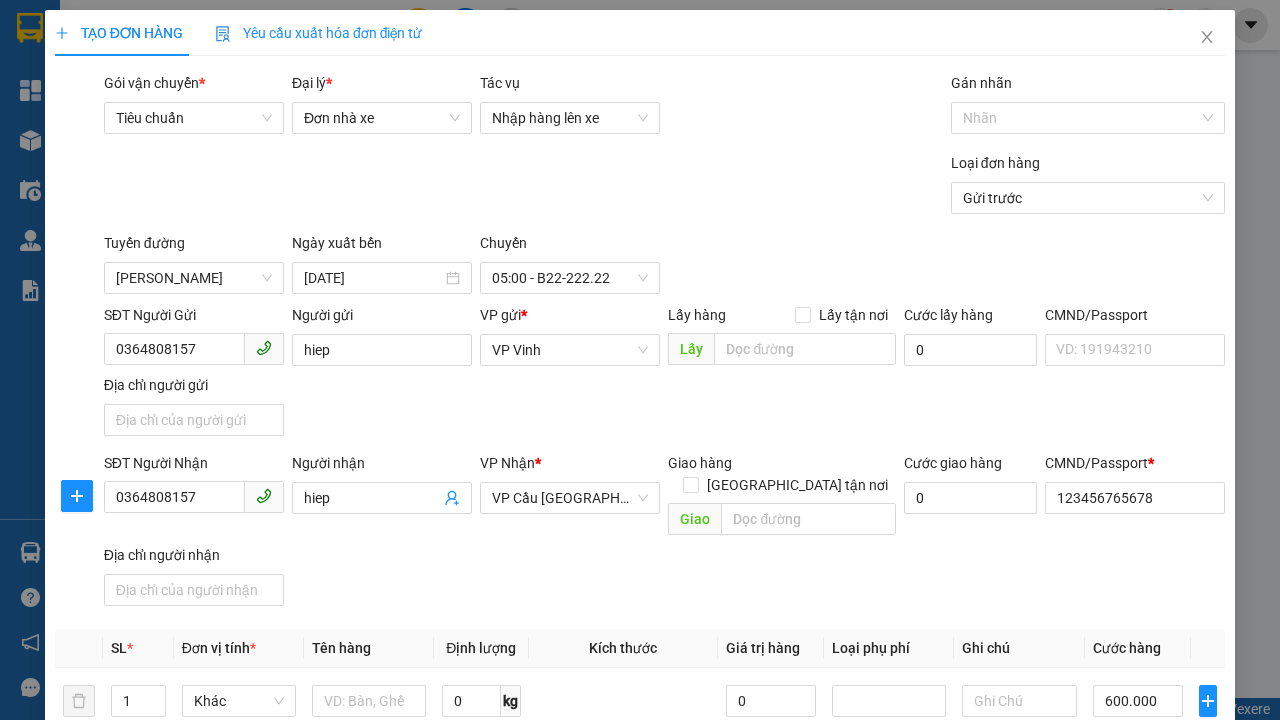 type on "588.000" 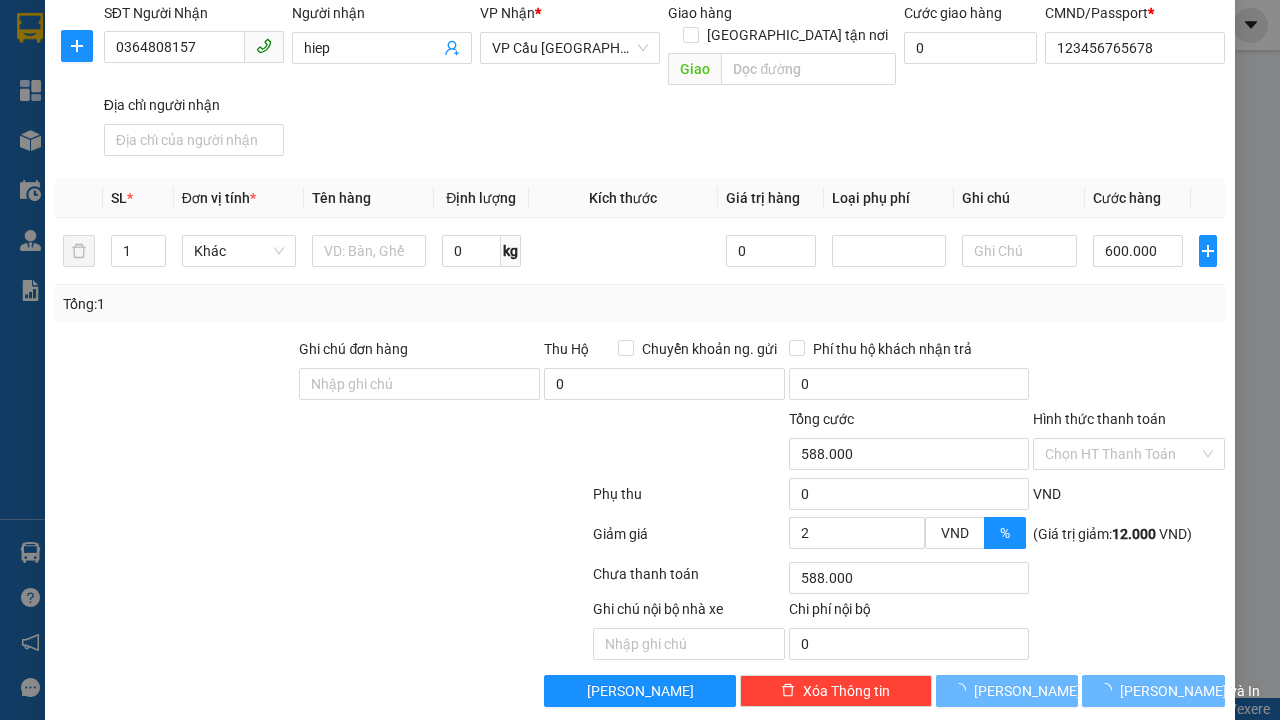 click 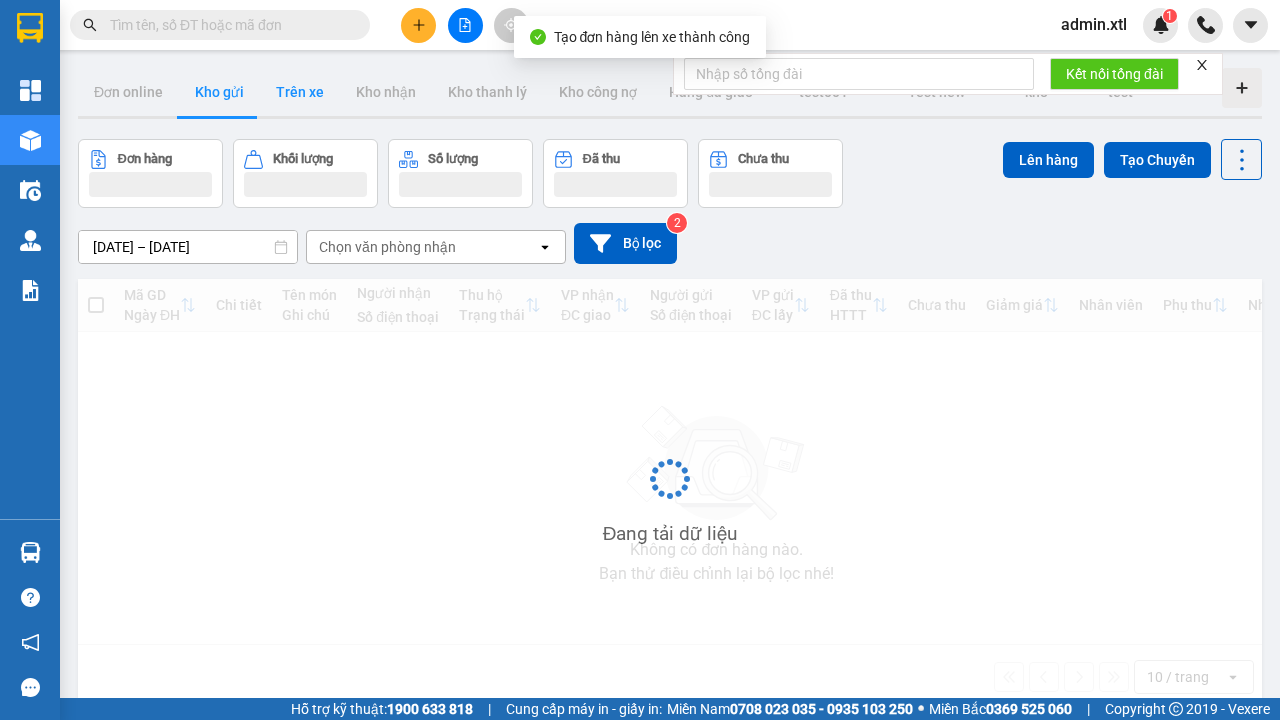 click on "Trên xe" at bounding box center (300, 92) 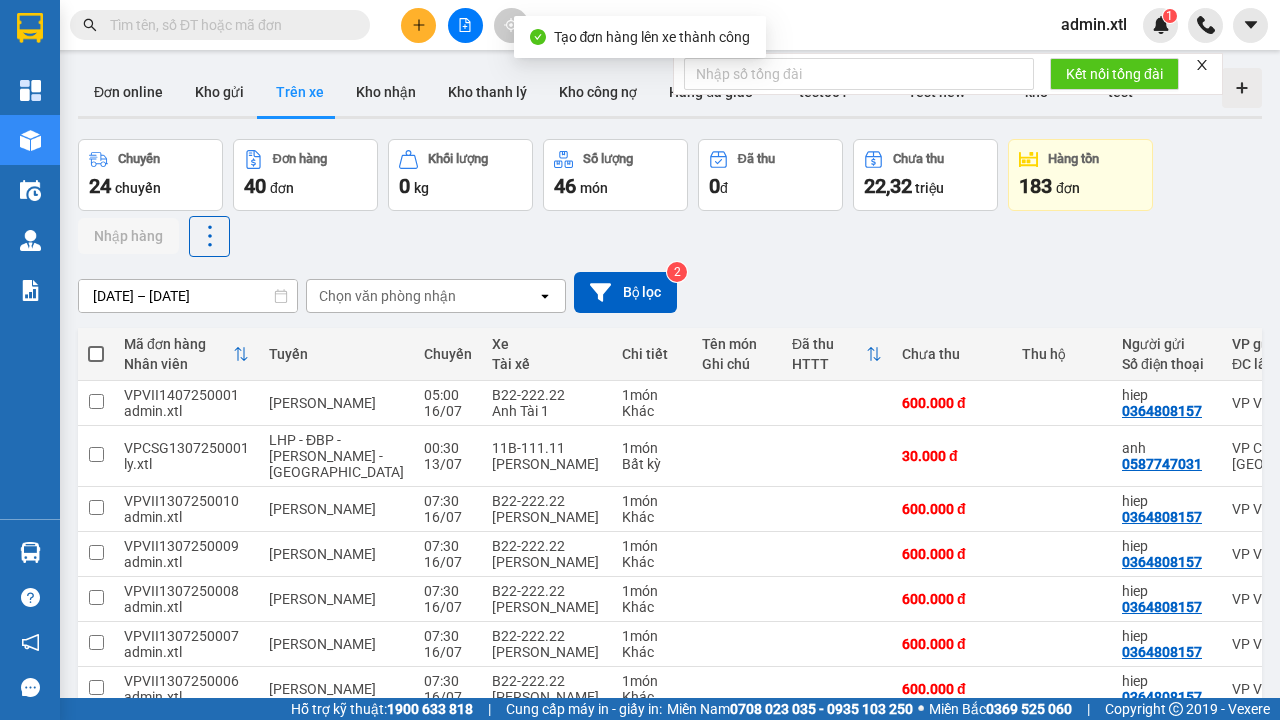 click at bounding box center [837, 403] 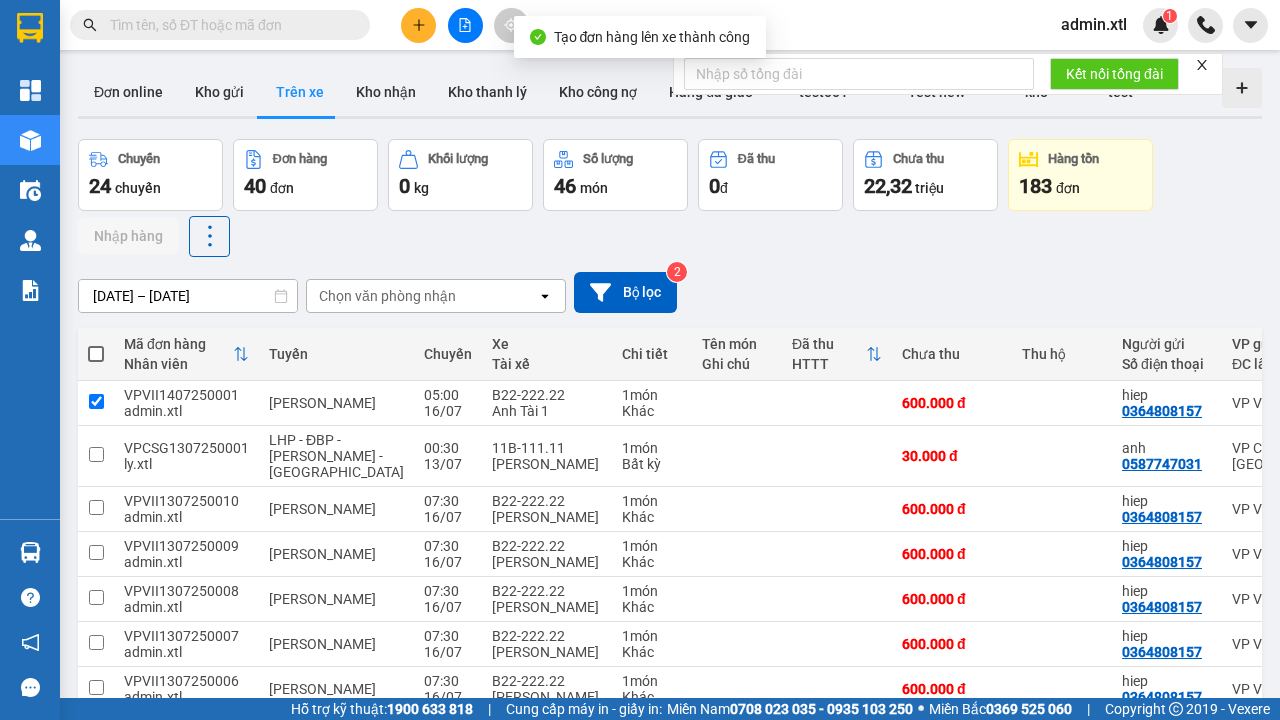 checkbox on "true" 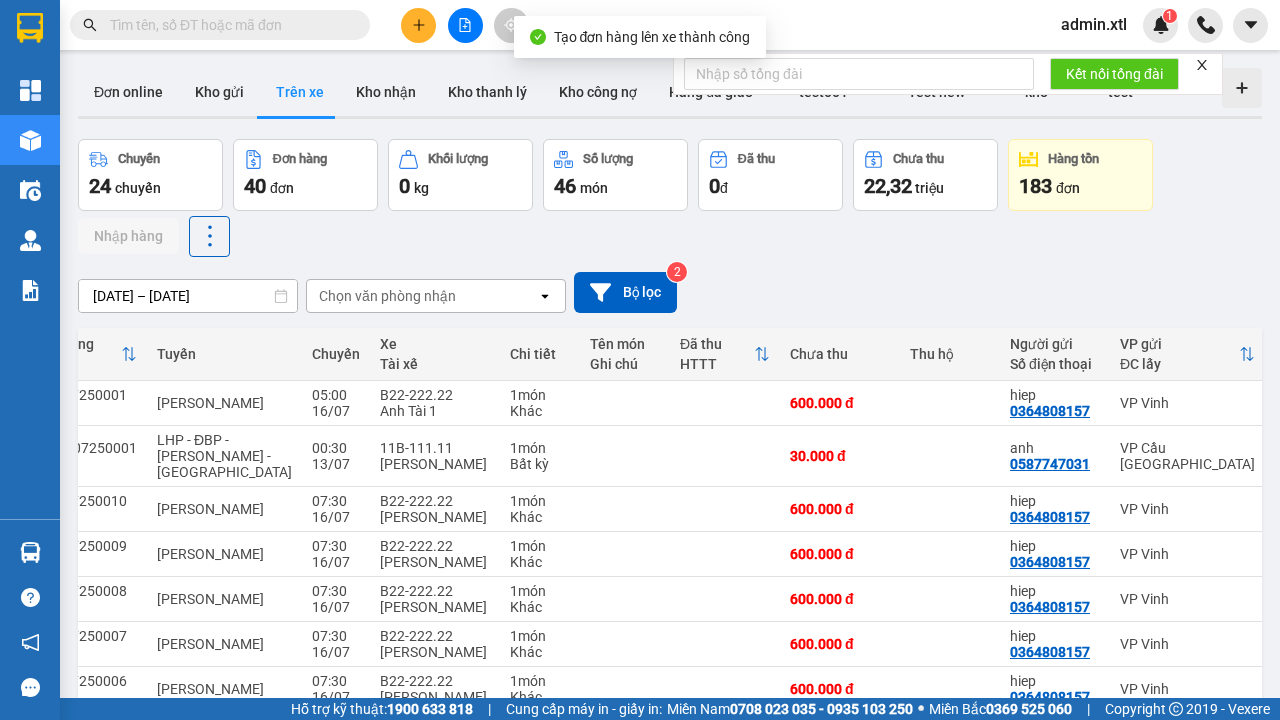scroll, scrollTop: 54, scrollLeft: 0, axis: vertical 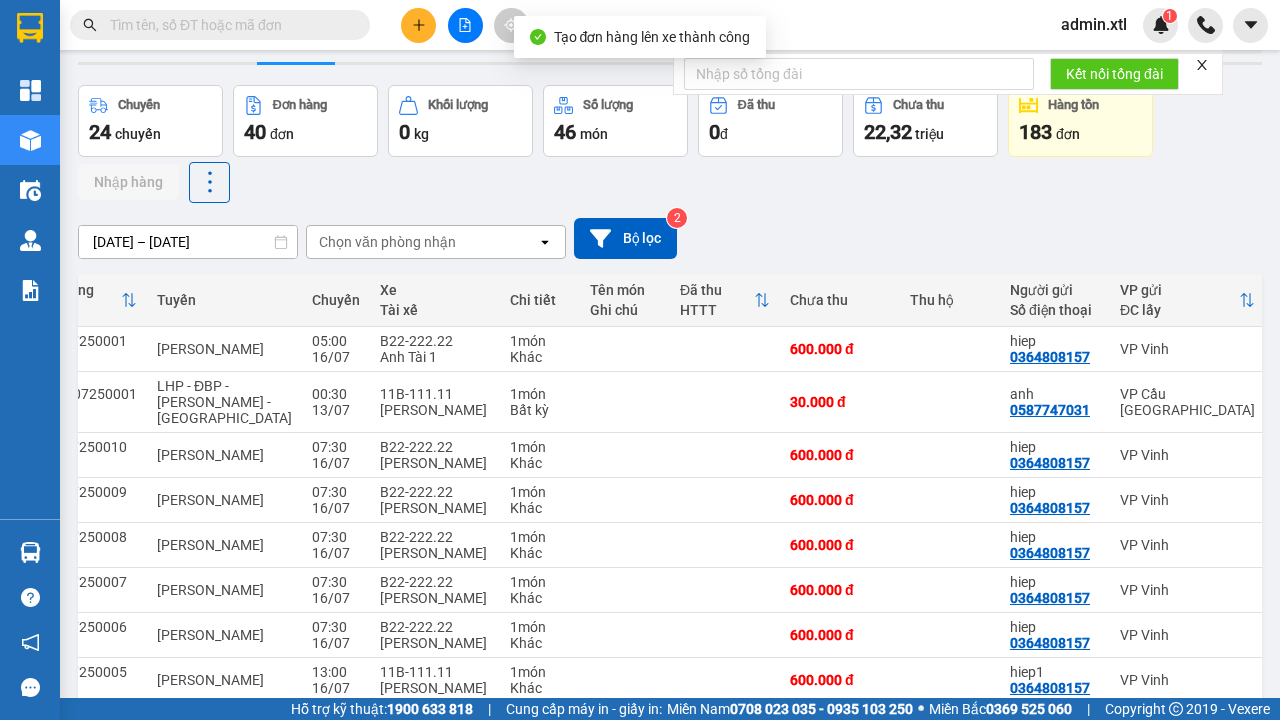 click 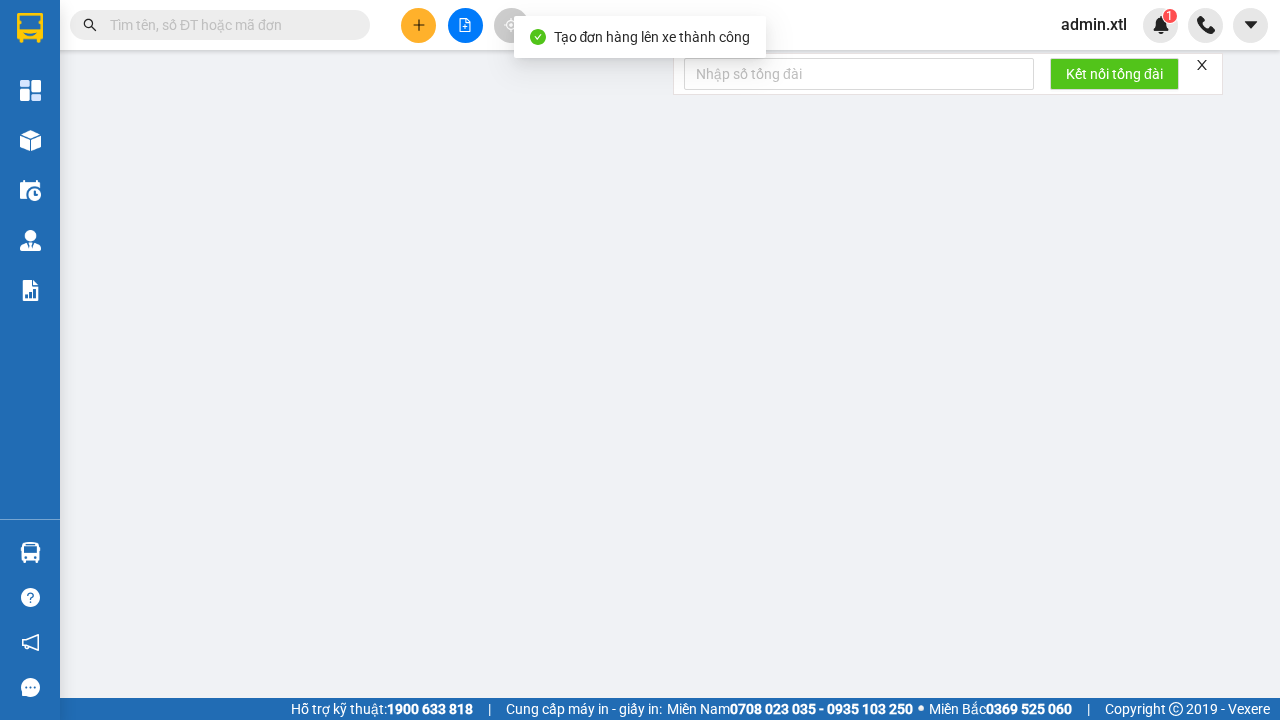 scroll, scrollTop: 0, scrollLeft: 0, axis: both 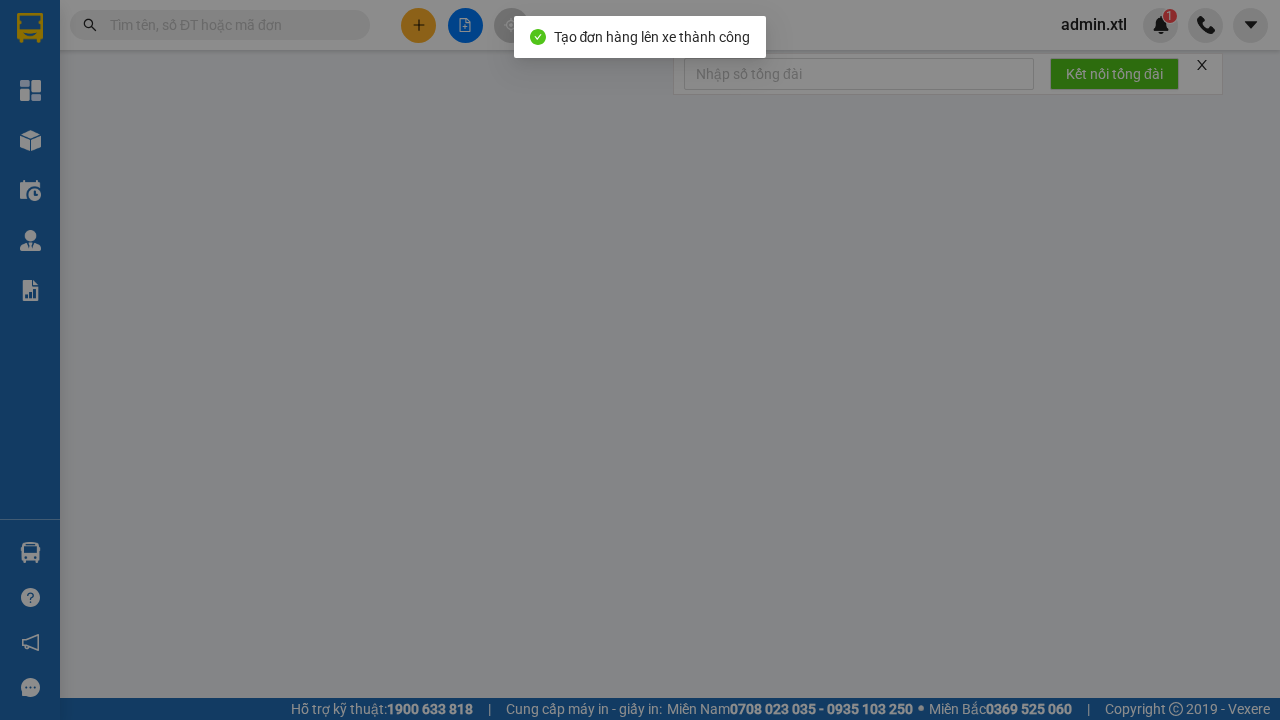 type on "0364808157" 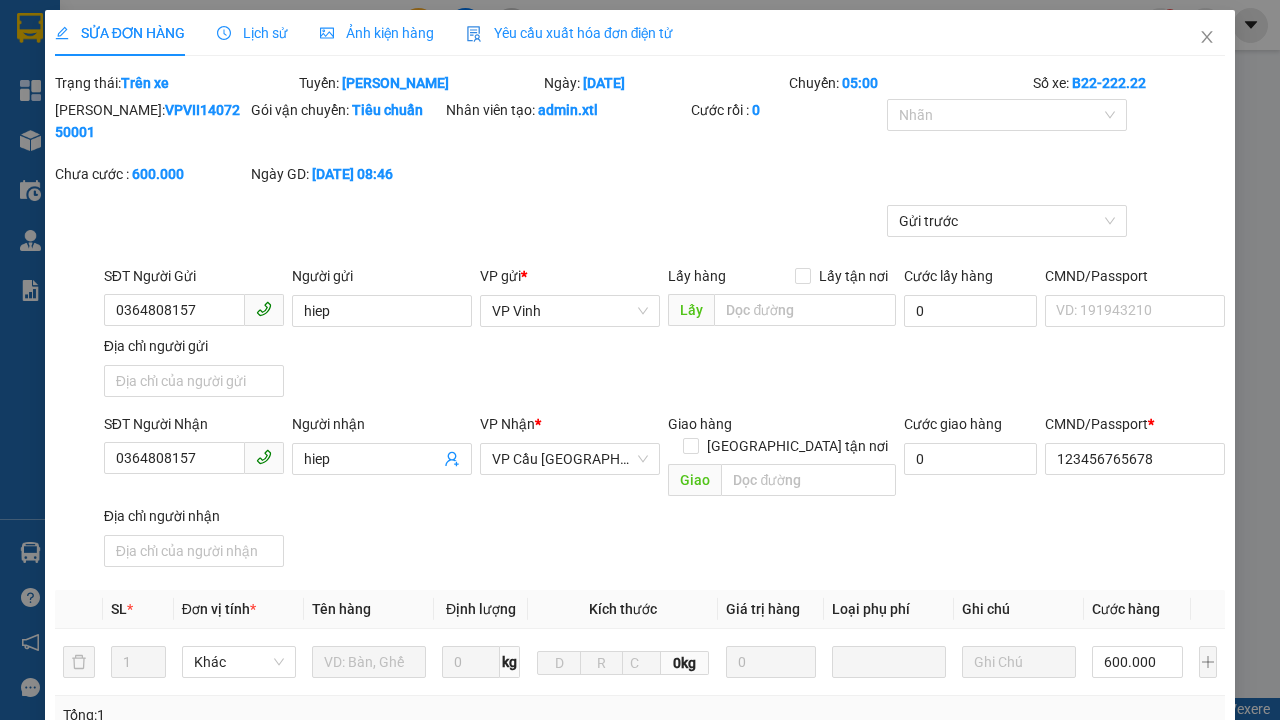 click on "Yêu cầu xuất hóa đơn điện tử" at bounding box center (570, 33) 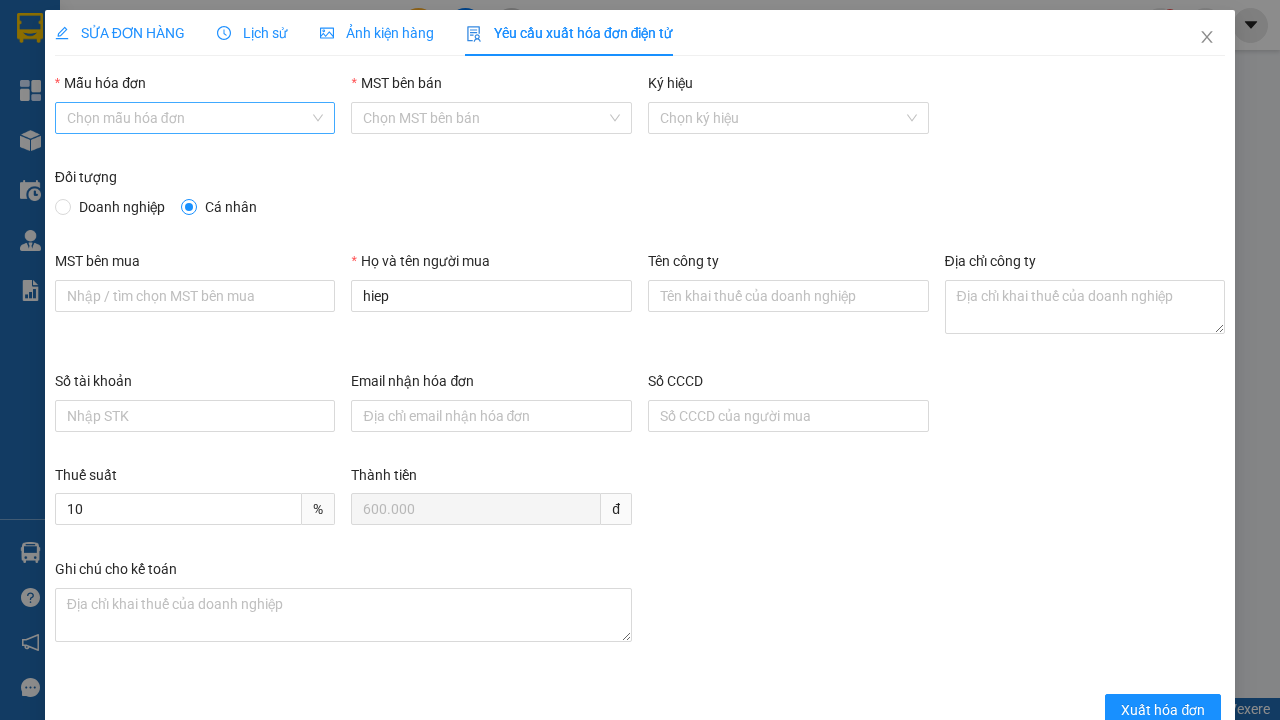 click on "Mẫu hóa đơn" at bounding box center [188, 118] 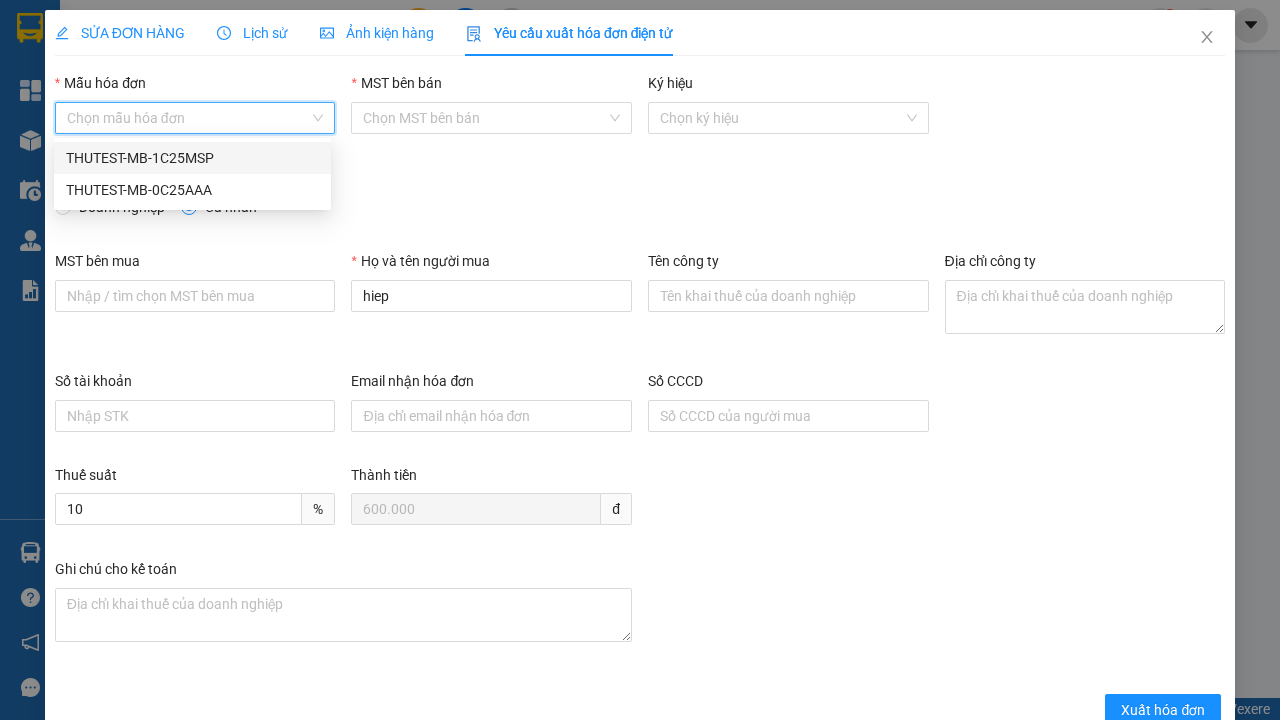 click on "THUTEST-MB-1C25MSP" at bounding box center (192, 158) 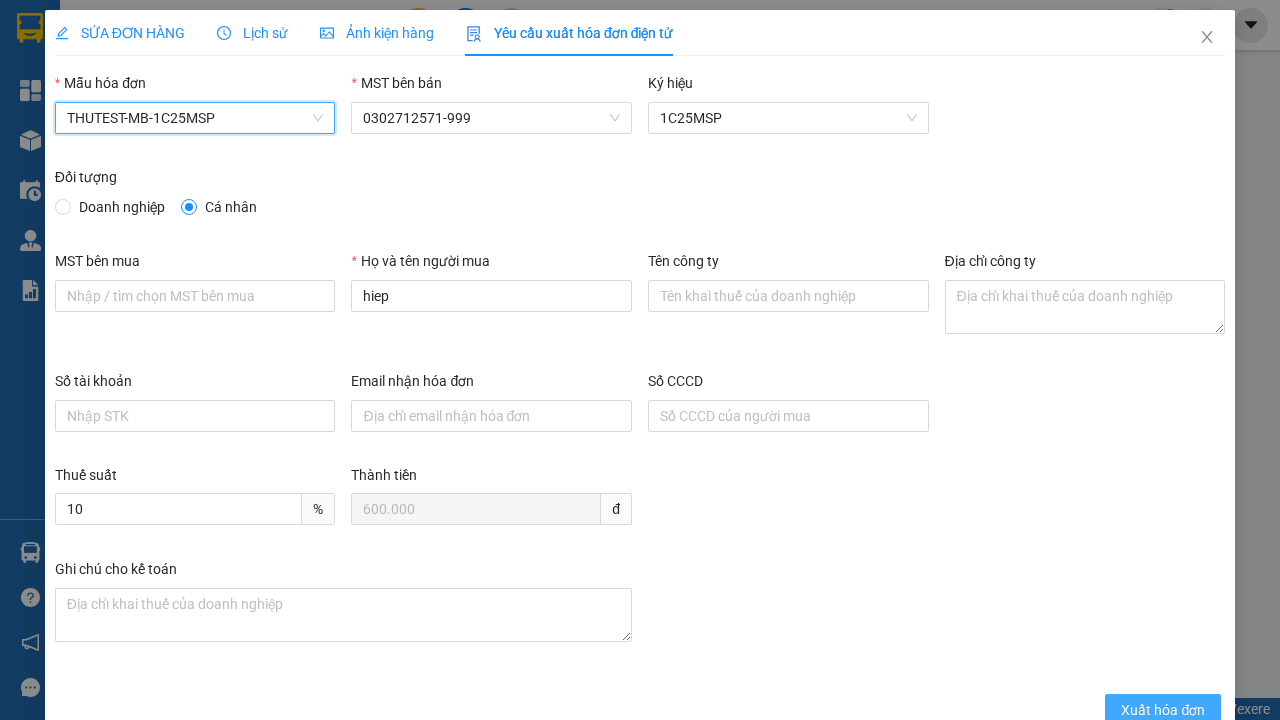 click on "Xuất hóa đơn" at bounding box center (1163, 710) 